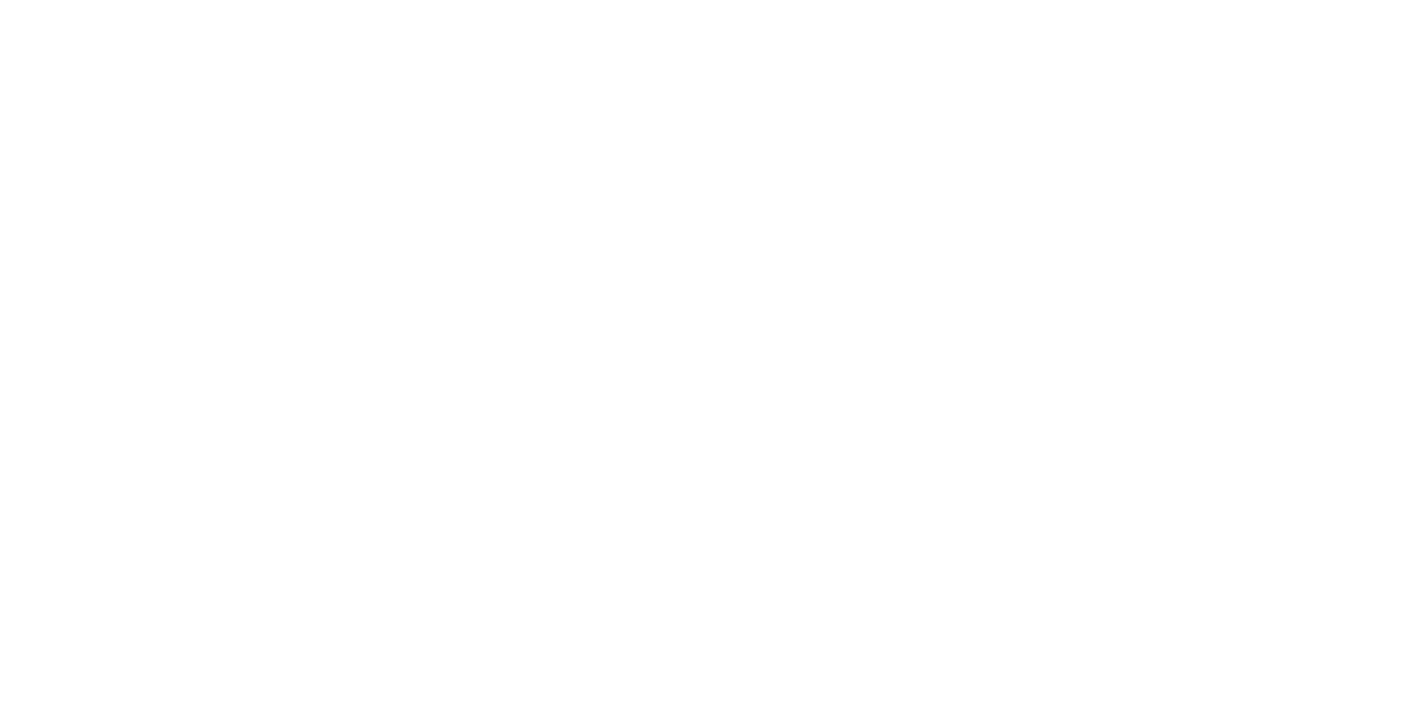 scroll, scrollTop: 0, scrollLeft: 0, axis: both 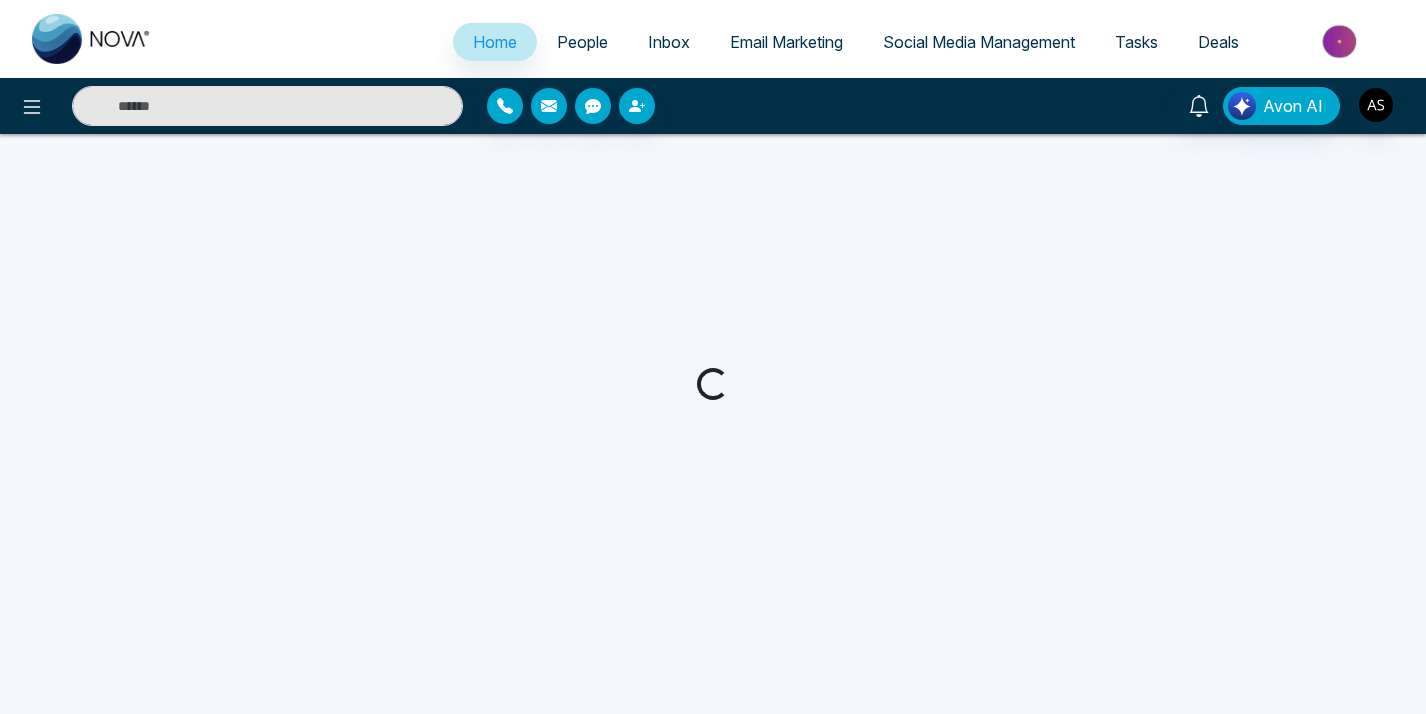 select on "*" 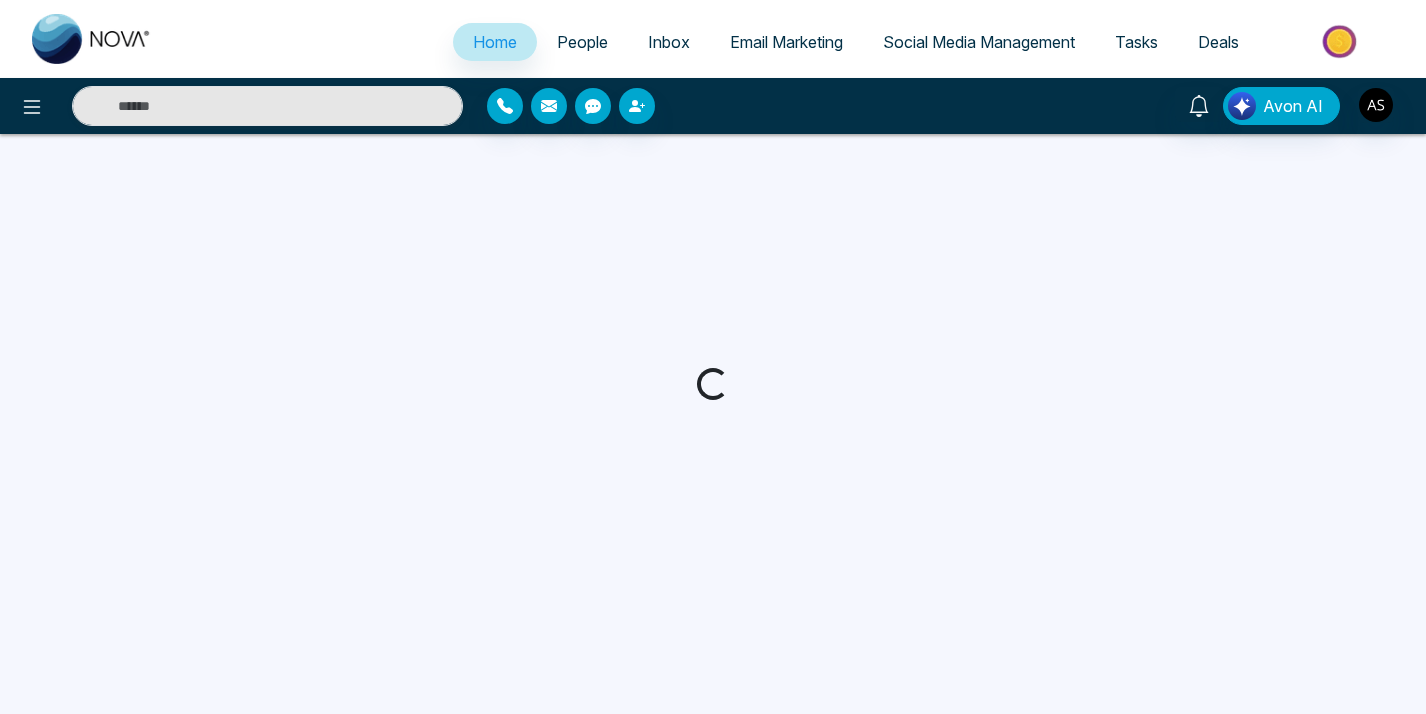 select on "*" 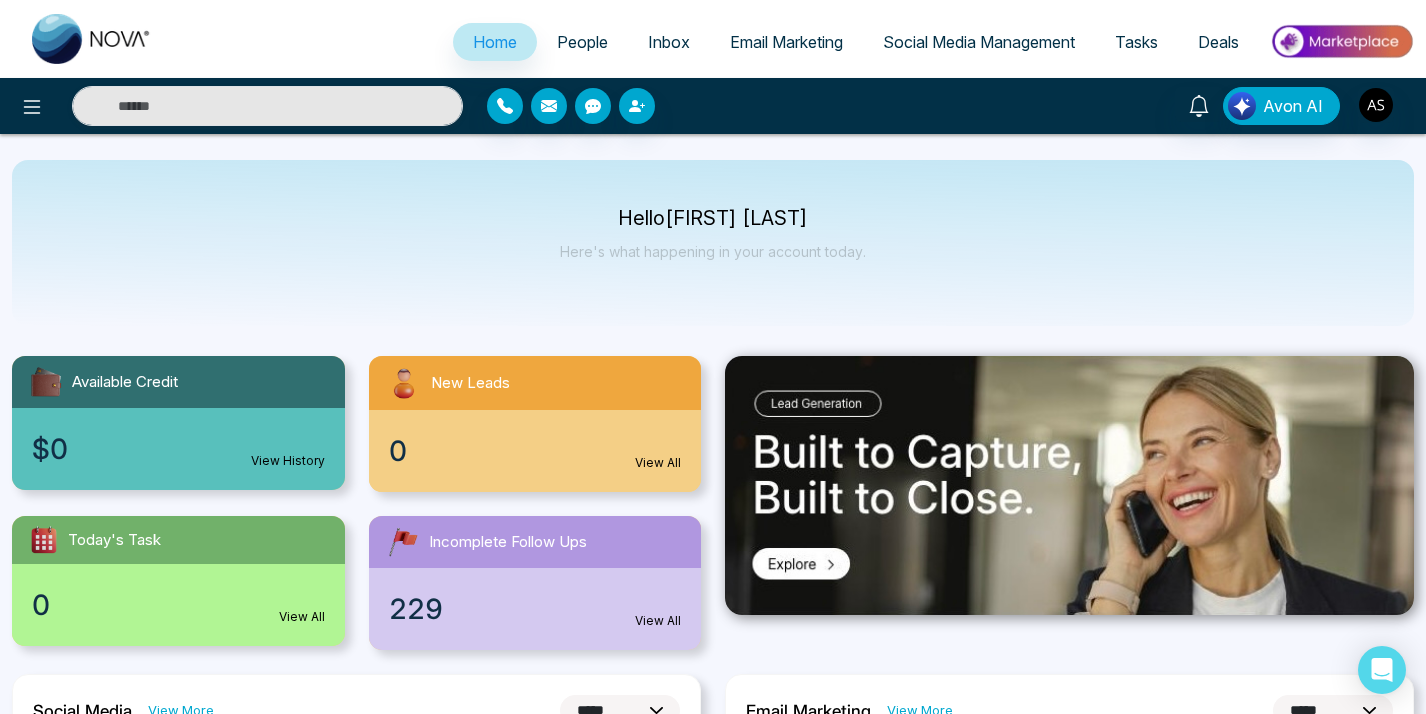 click on "Social Media Management" at bounding box center [979, 43] 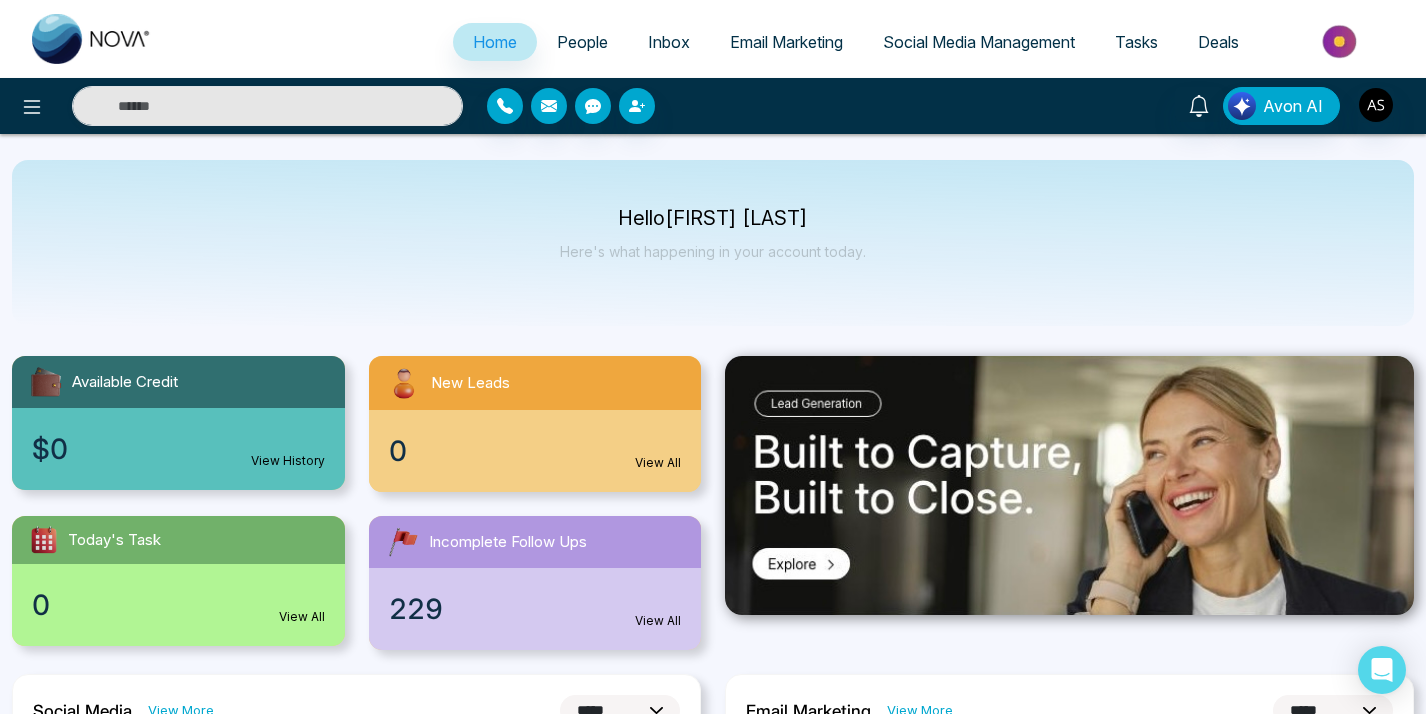click on "Social Media Management" at bounding box center [979, 42] 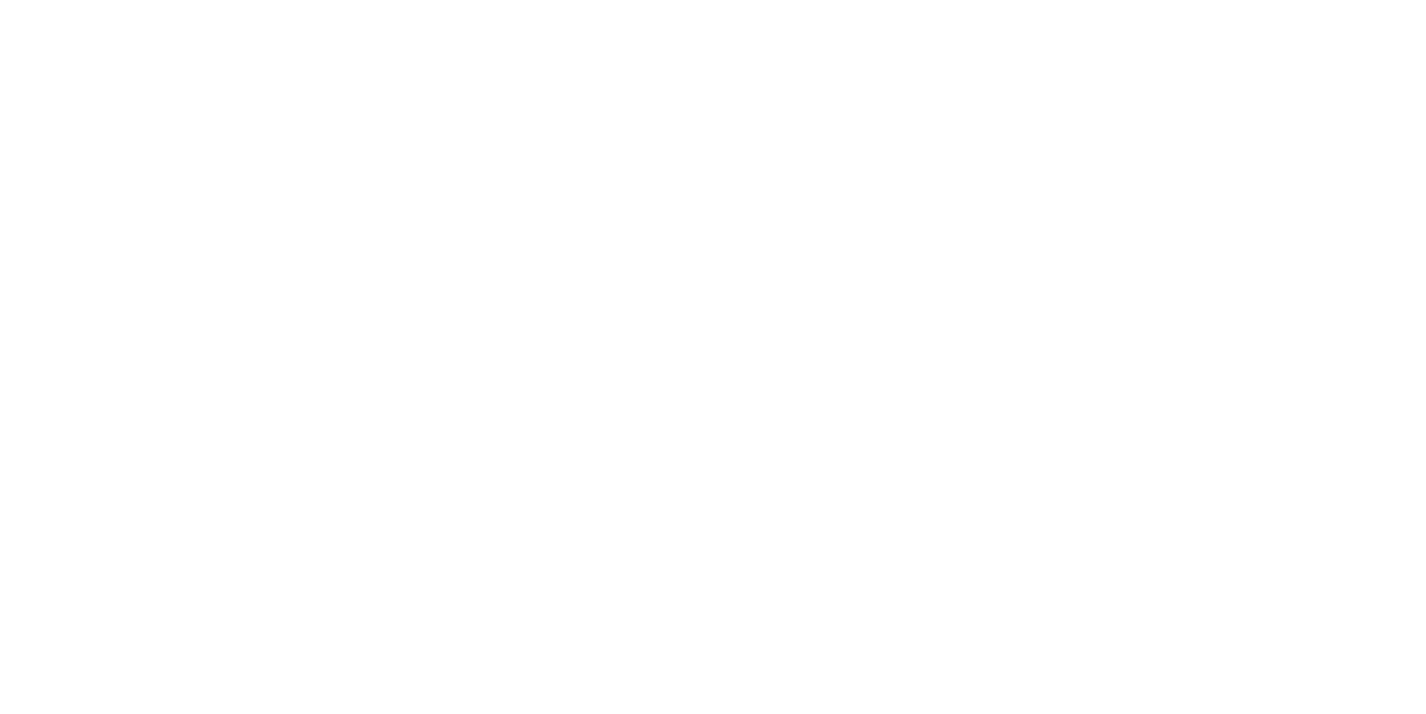 scroll, scrollTop: 0, scrollLeft: 0, axis: both 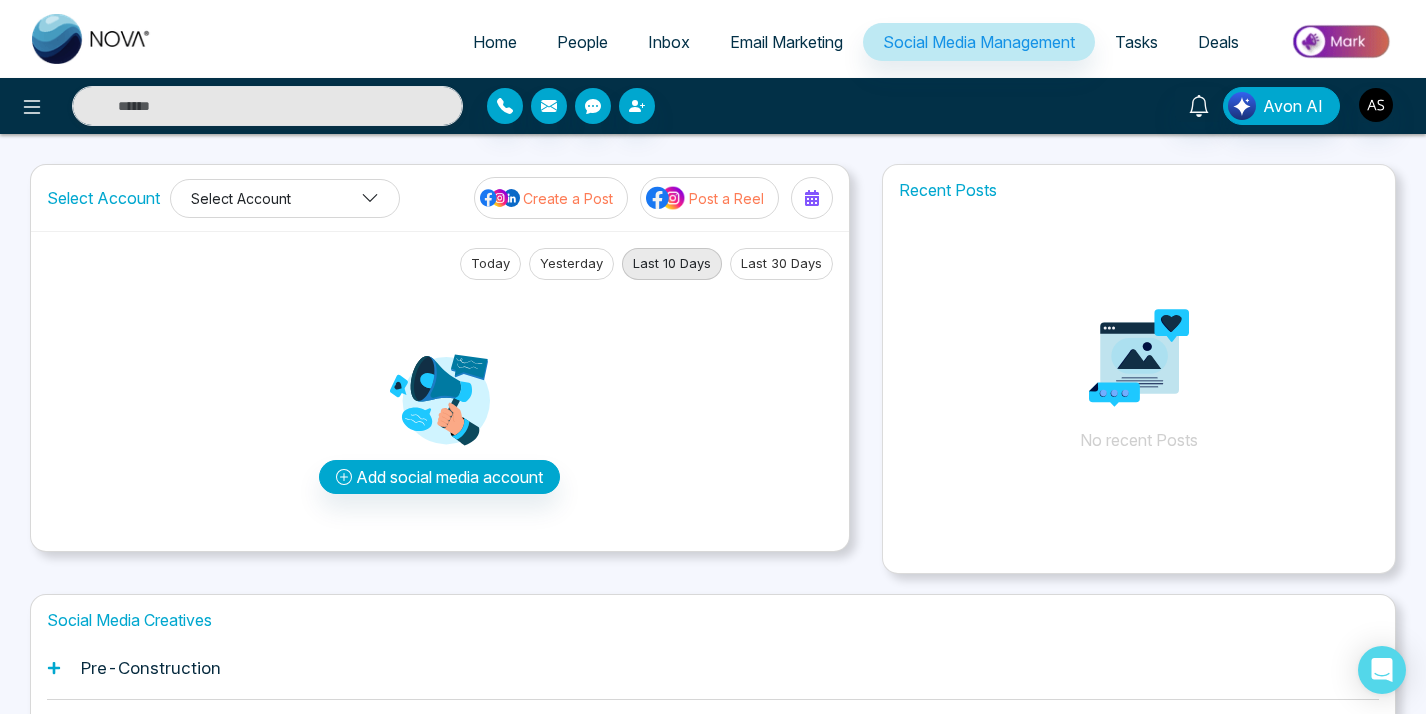 click on "Select Account" at bounding box center [285, 198] 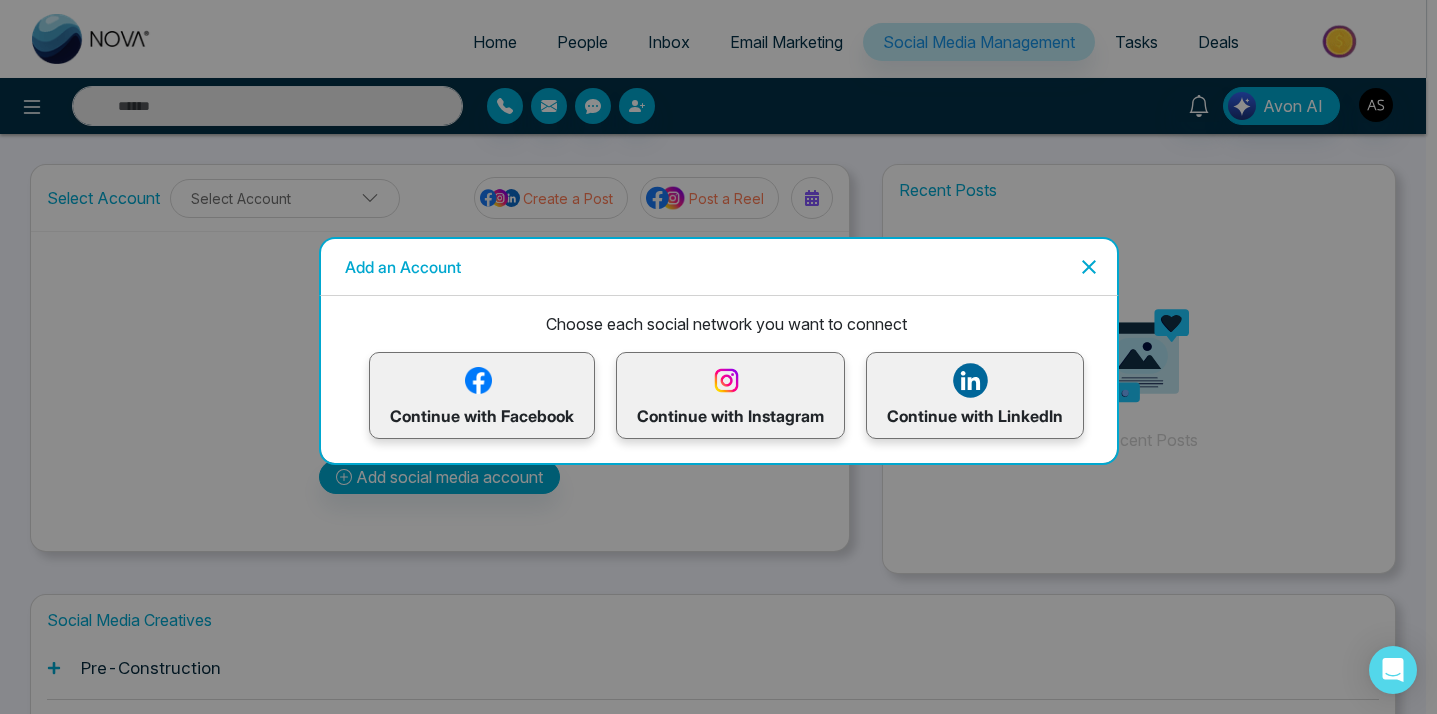 click on "Continue with Facebook" at bounding box center (482, 395) 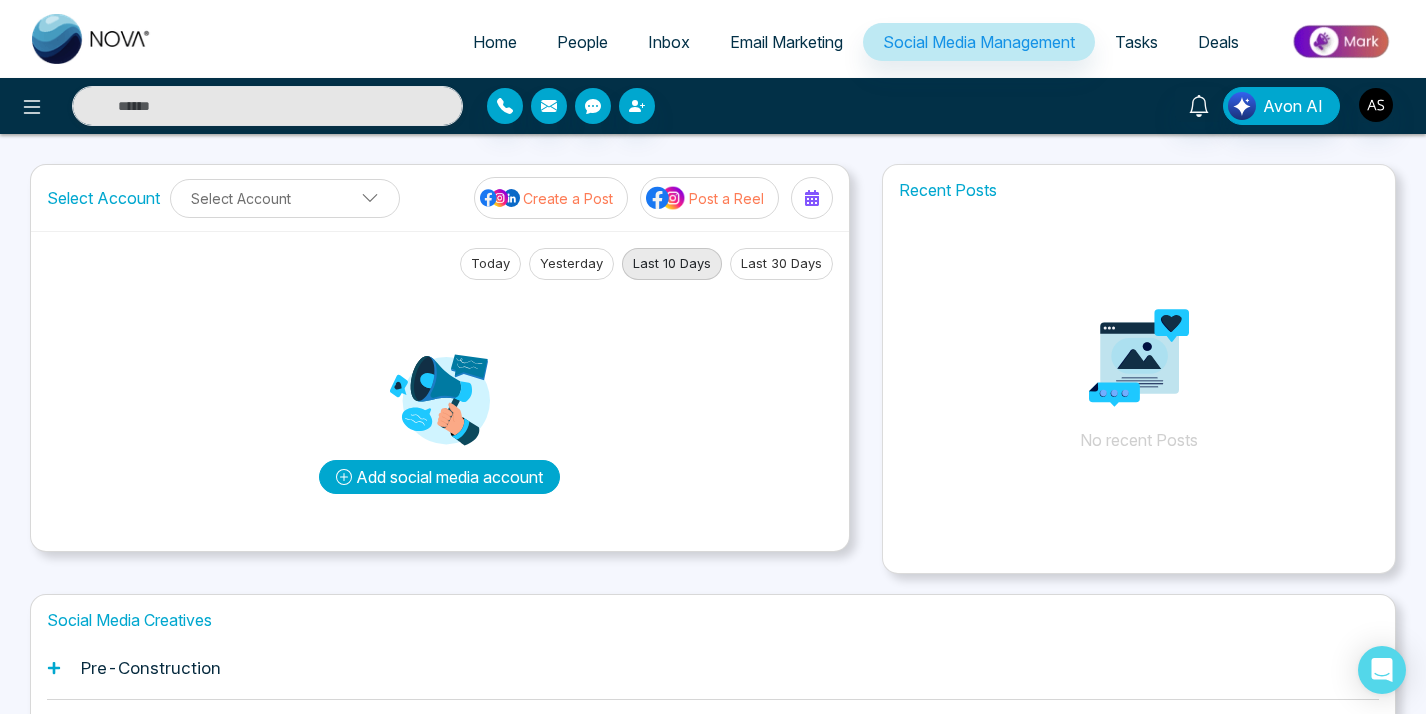 click on "Add social media account" at bounding box center [439, 477] 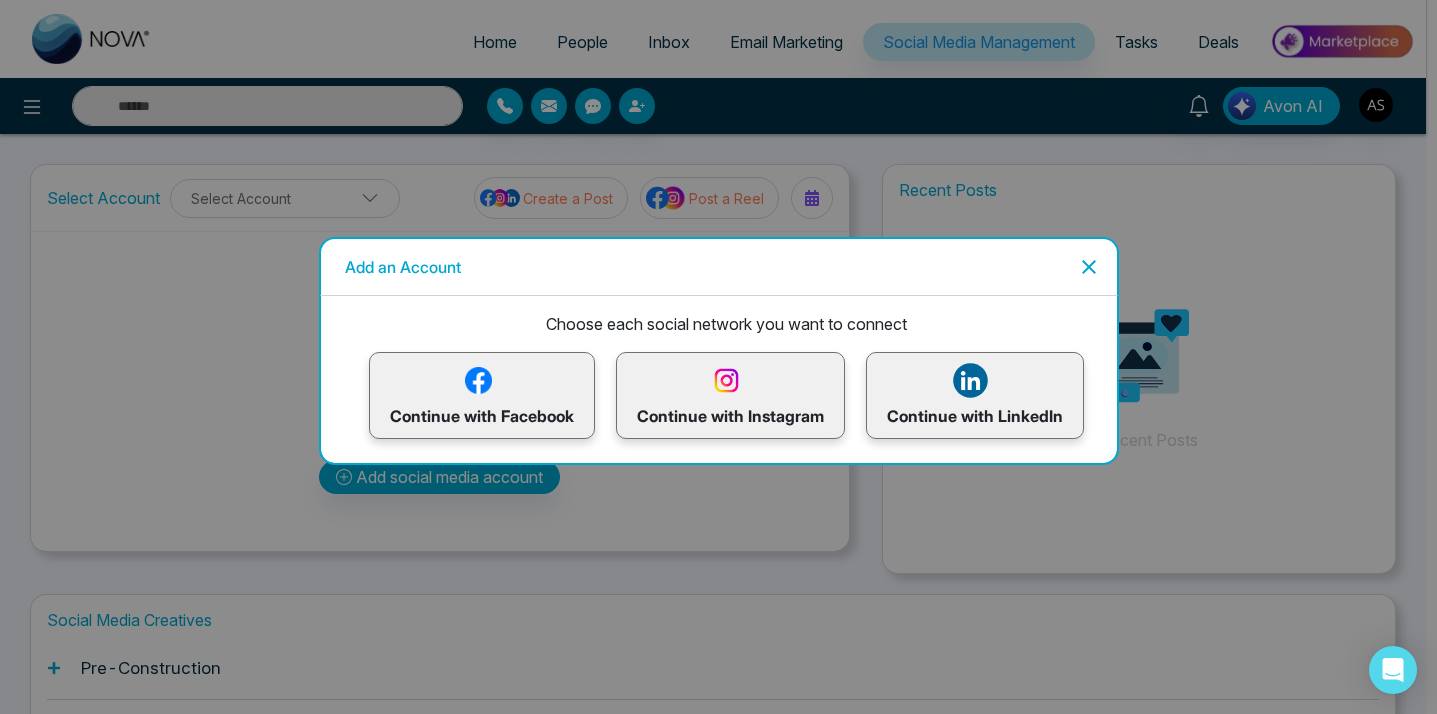 click on "Continue with Facebook" at bounding box center [482, 395] 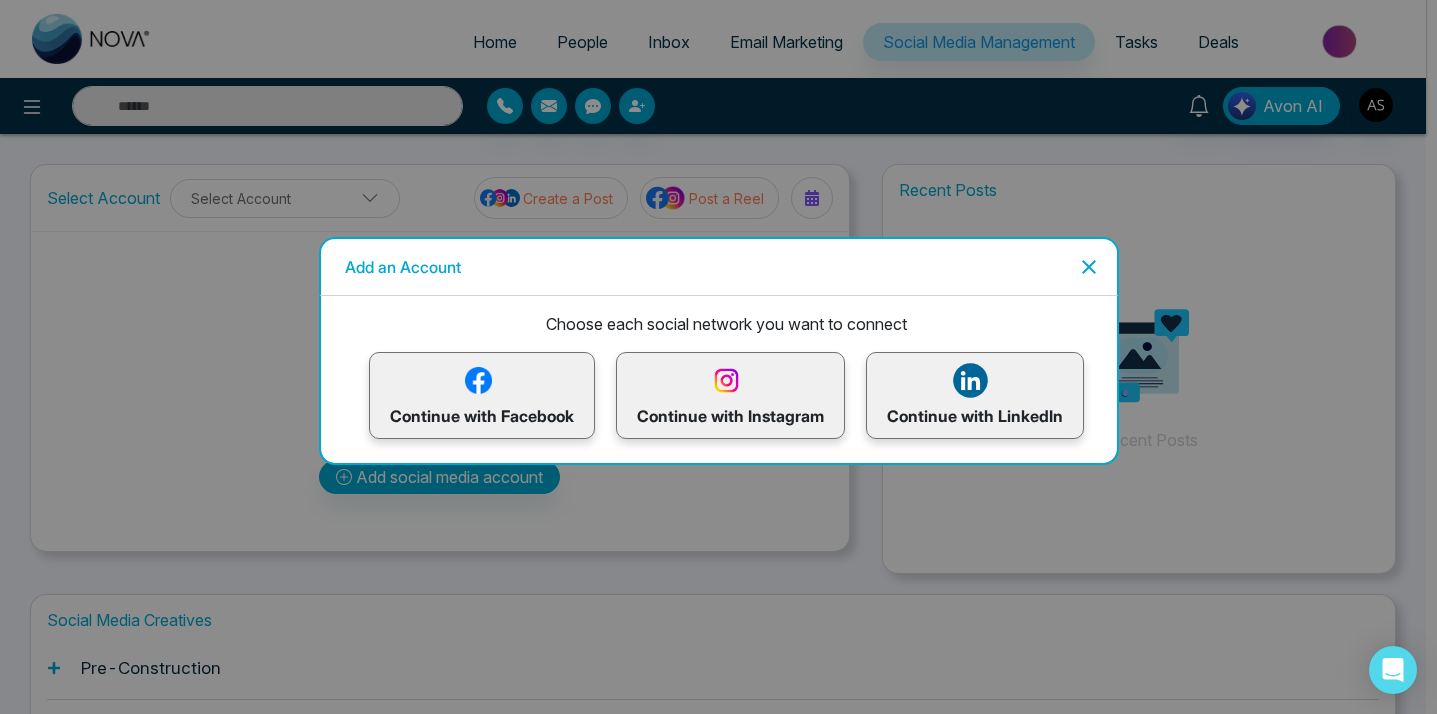 click on "Continue with Facebook" at bounding box center [482, 395] 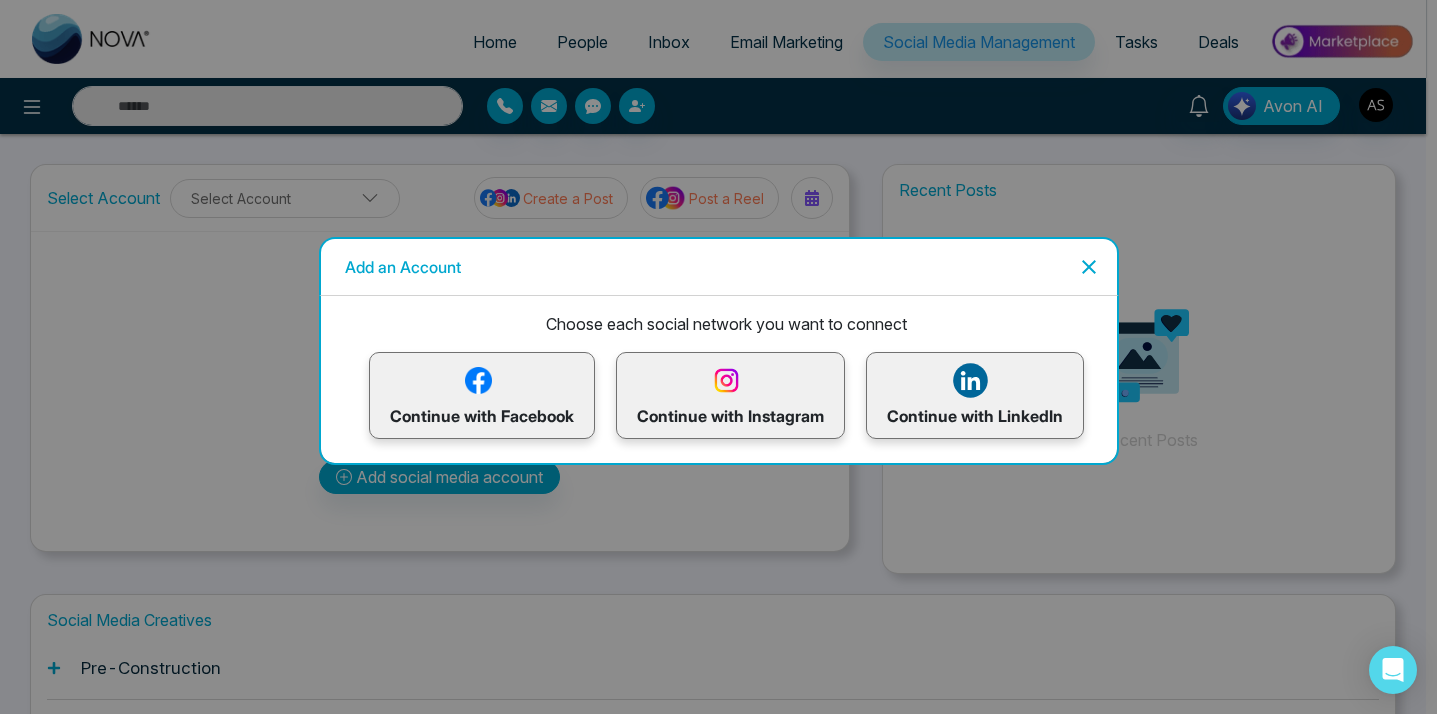 click at bounding box center [478, 380] 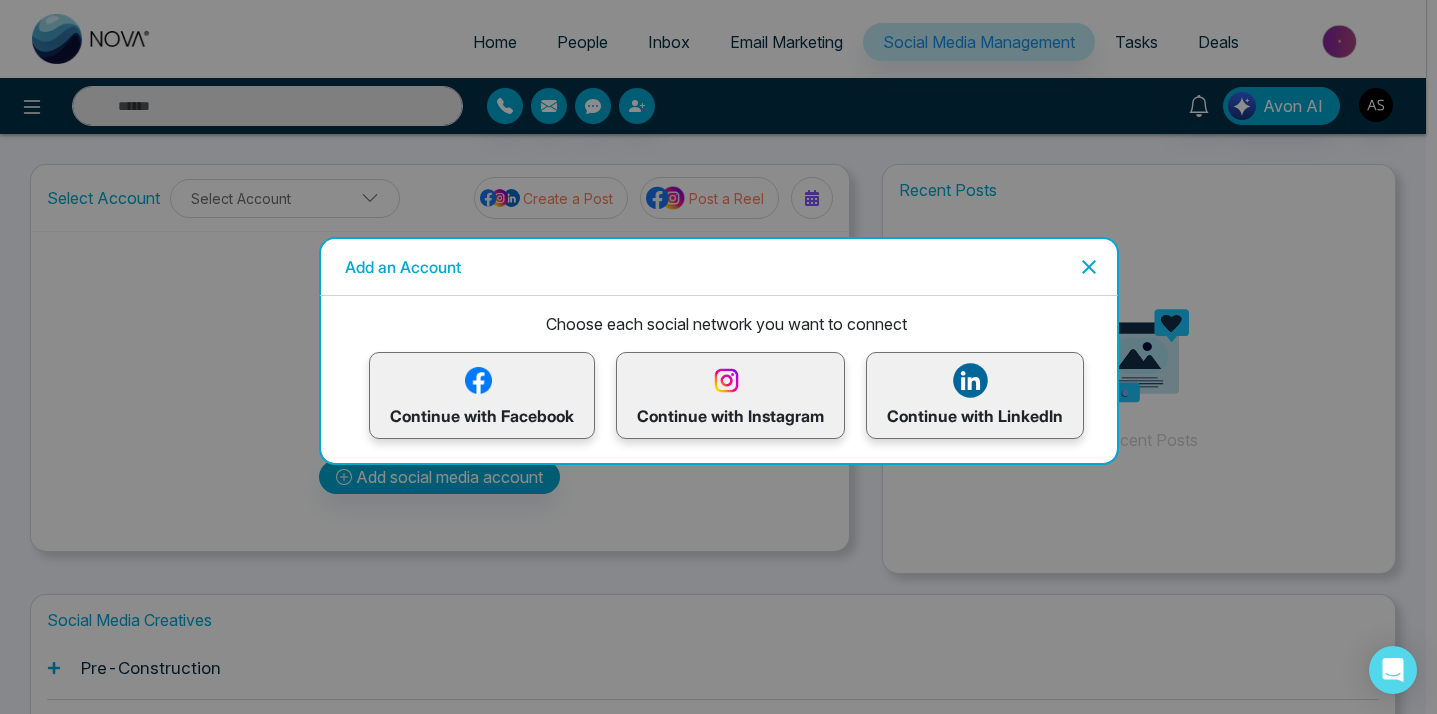 click on "Continue with Facebook" at bounding box center [482, 395] 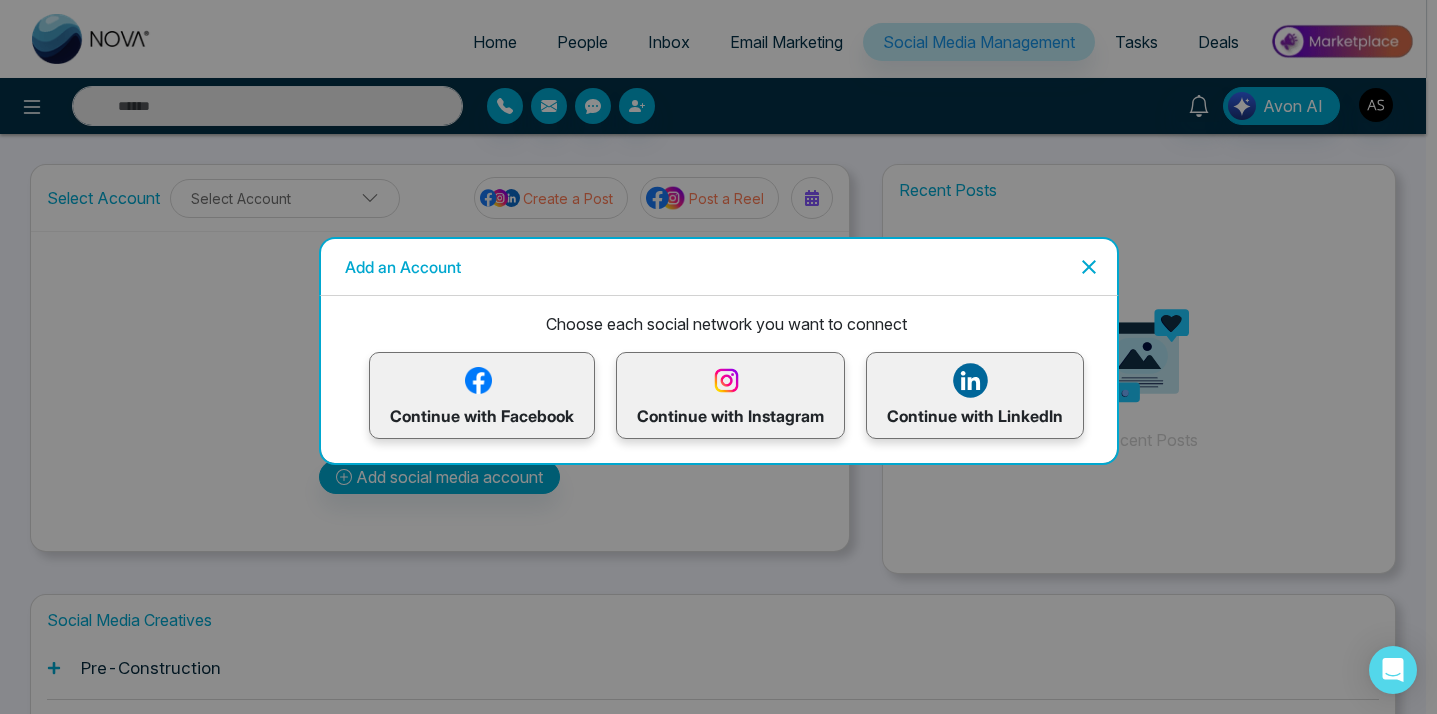 click 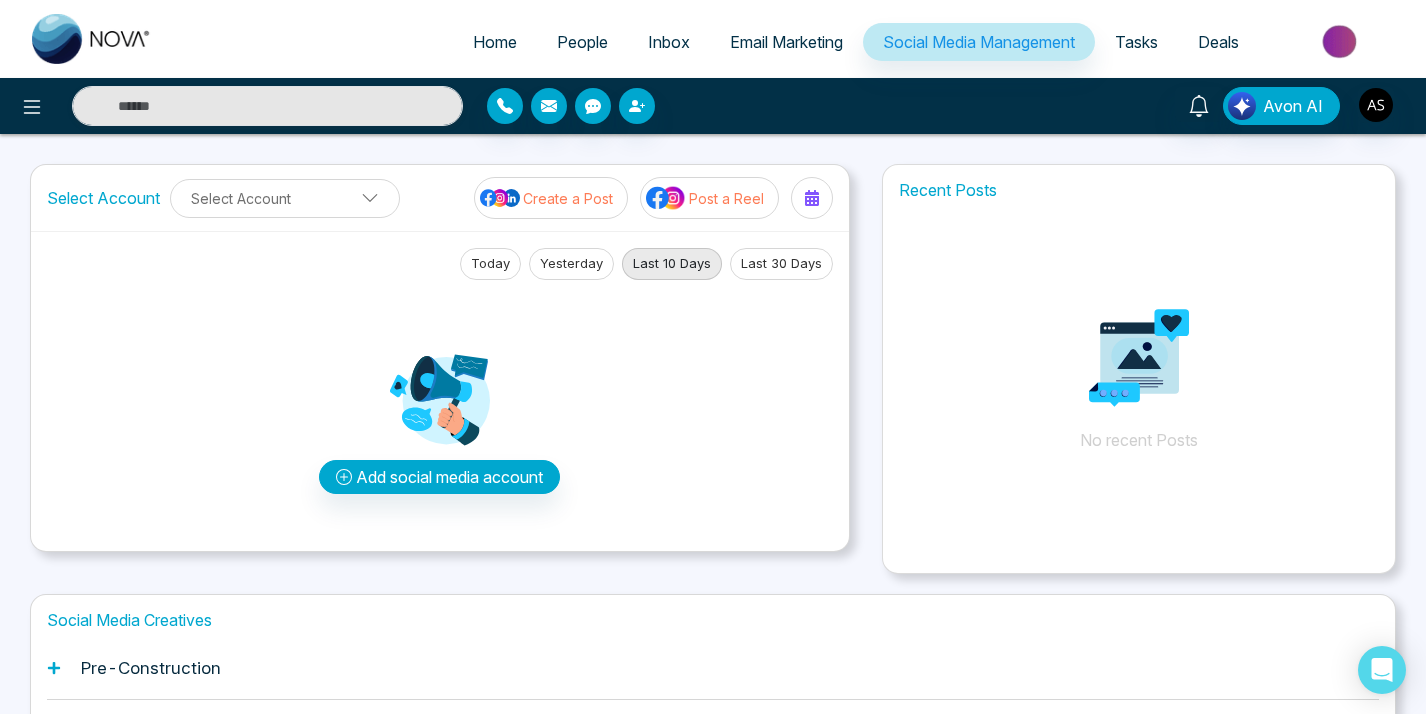 click on "Home People Inbox Email Marketing Social Media Management Tasks Deals Avon AI Select Account Select Account  Create a Post Post a Reel Today Yesterday Last 10 Days Last 30 Days   Add social media account  Recent Posts No recent Posts Social Media Creatives Pre-Construction Housing Tips Just Listed/Just Sold   Add an Account Choose each social network you want to connect Continue with Facebook  Continue with Instagram Continue with LinkedIn   Lets get you to the finish line Connect your Business profile to your facebook Page.  Here's  how: Log in to facebook Select a Business profile  that's   connected to a  Facebook Page Add to Nova CRM Log in to Facebook" at bounding box center [713, 459] 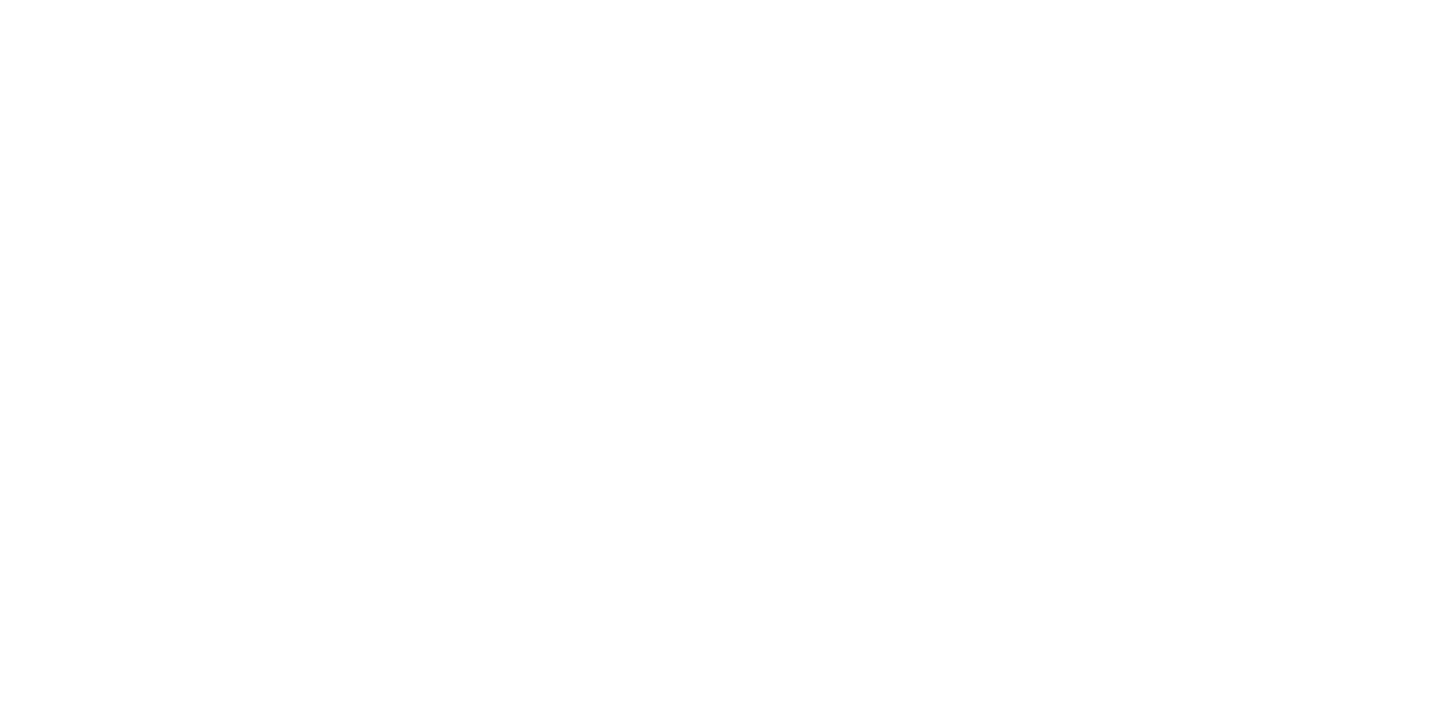 scroll, scrollTop: 0, scrollLeft: 0, axis: both 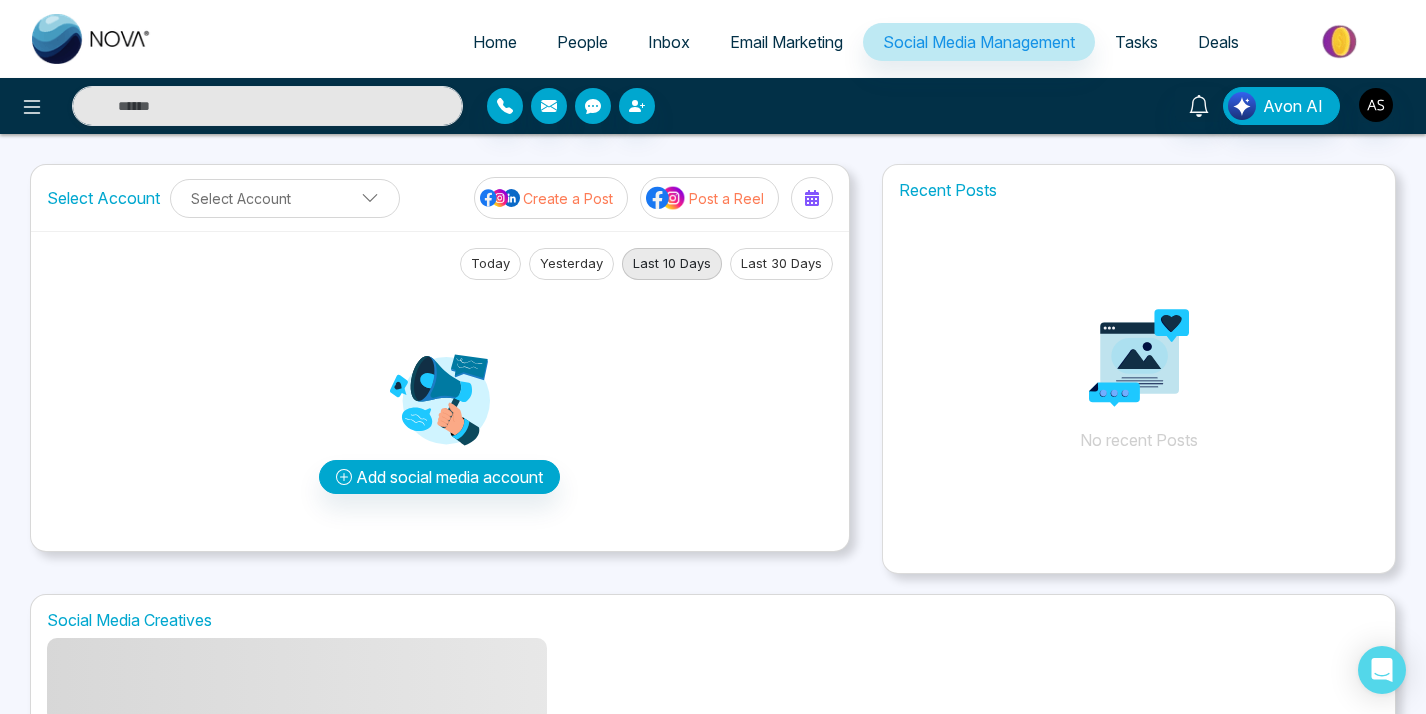 click on "Select Account Select Account  Create a Post Post a Reel Today Yesterday Last 10 Days Last 30 Days   Add social media account  Recent Posts No recent Posts" at bounding box center [713, 369] 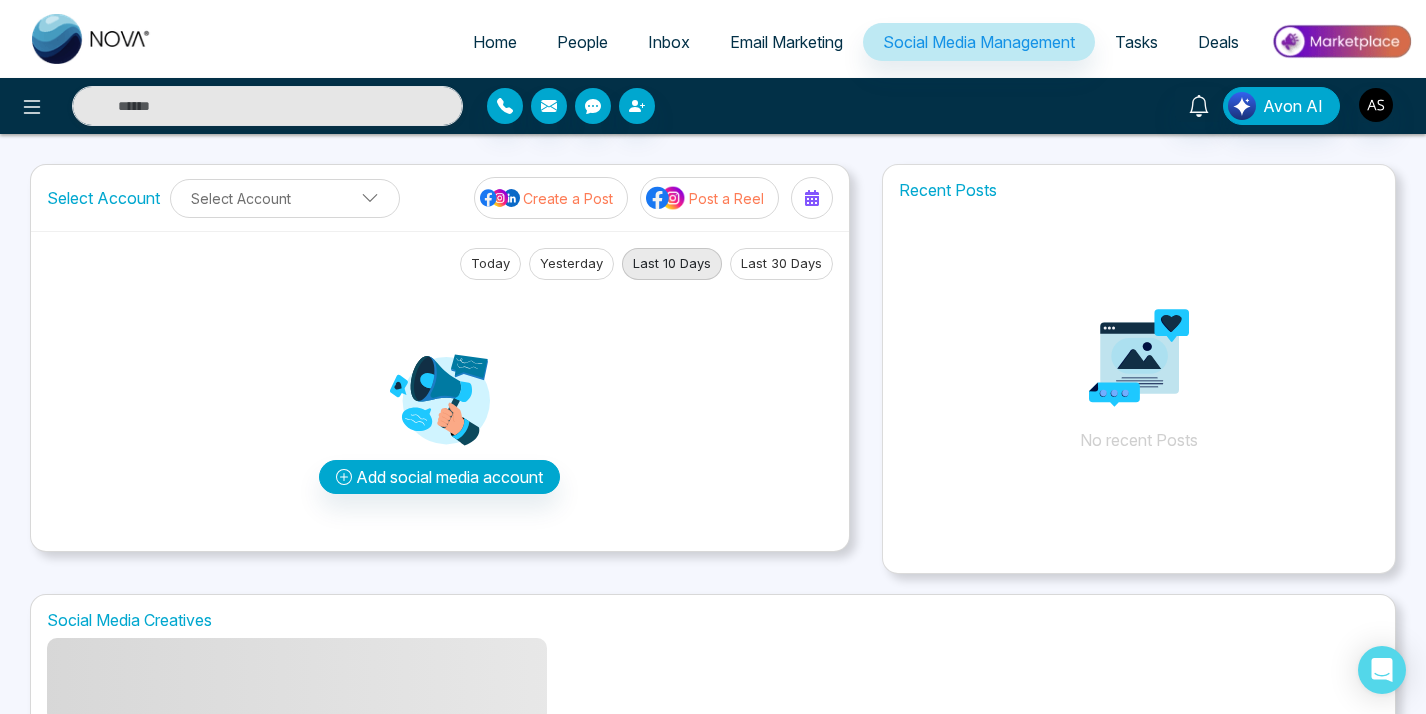 click on "Home People Inbox Email Marketing Social Media Management Tasks Deals Avon AI Select Account Select Account  Create a Post Post a Reel Today Yesterday Last 10 Days Last 30 Days   Add social media account  Recent Posts No recent Posts   Social Media Creatives   Add an Account Choose each social network you want to connect Continue with Facebook  Continue with Instagram Continue with LinkedIn   Lets get you to the finish line Connect your Business profile to your facebook Page.  Here's  how: Log in to facebook Select a Business profile  that's   connected to a  Facebook Page Add to Nova CRM Log in to Facebook" at bounding box center [713, 410] 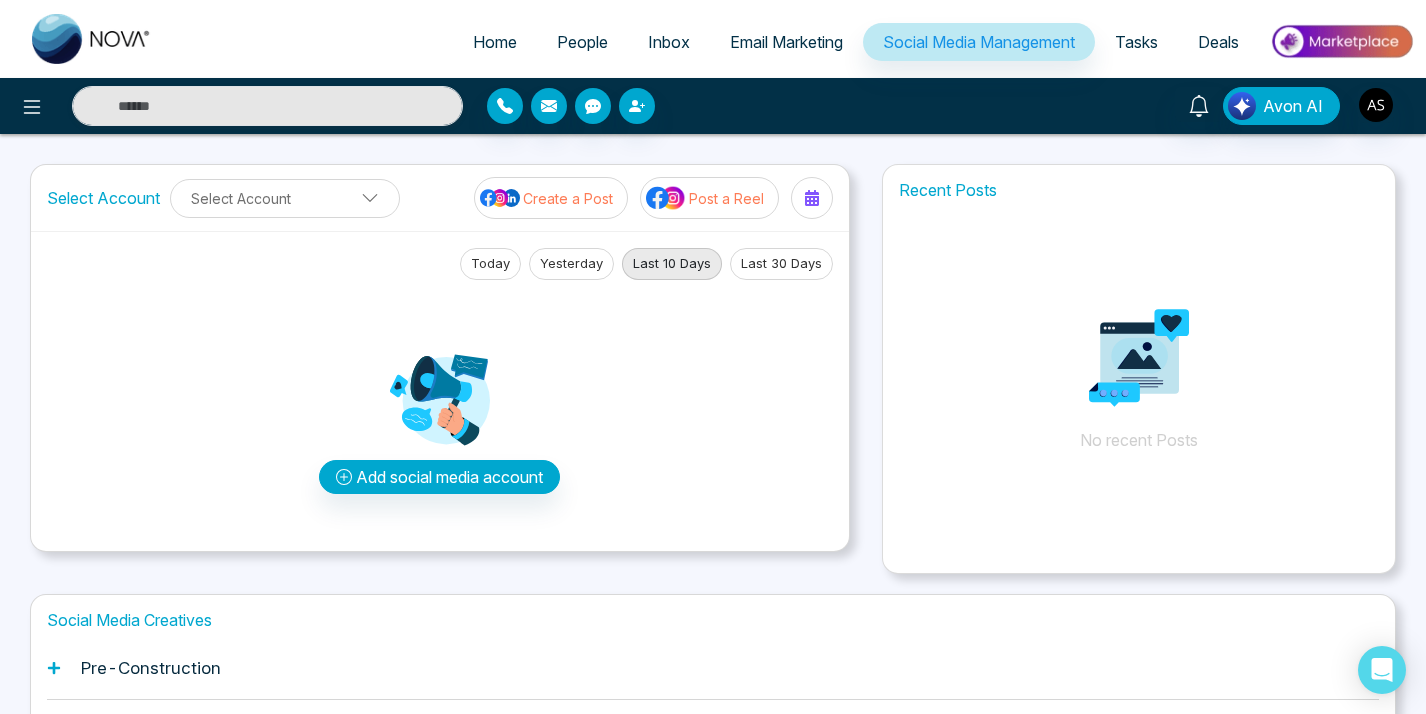 click on "Avon AI" at bounding box center (1129, 106) 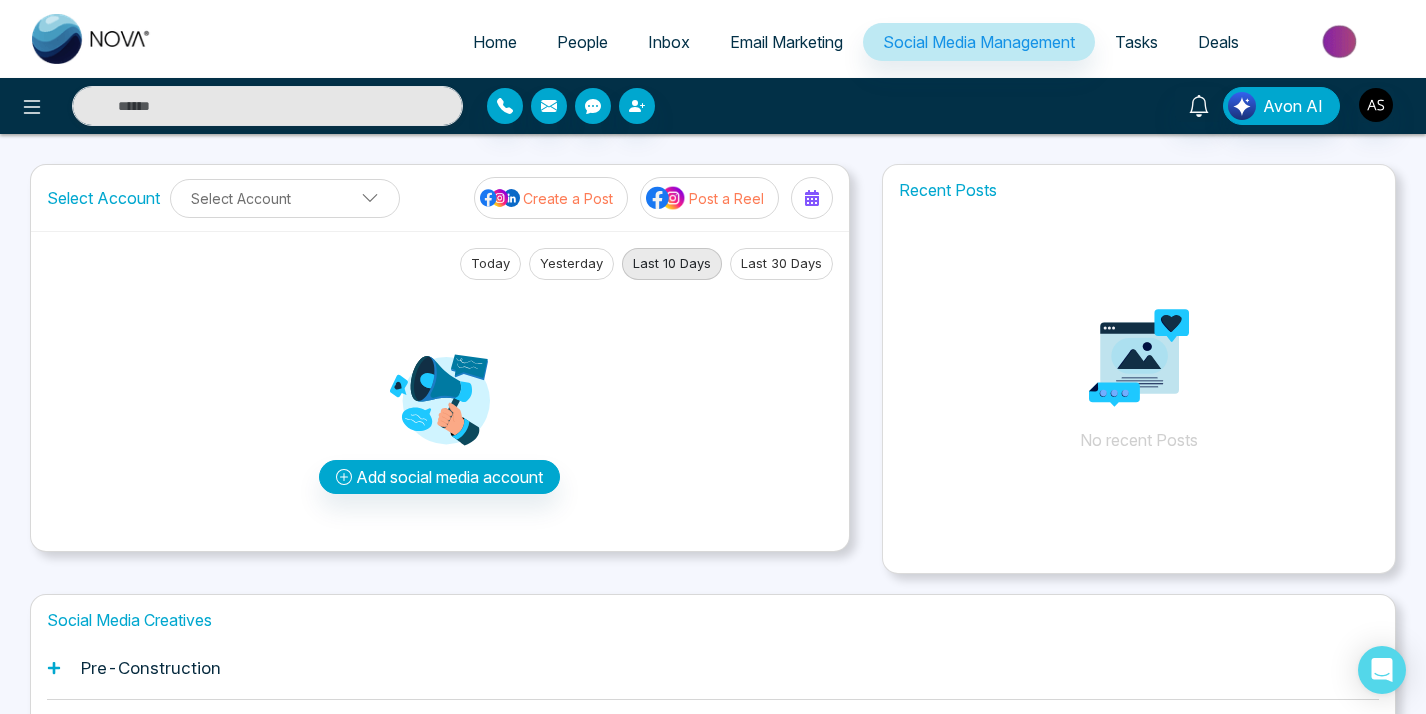 click on "Avon AI" at bounding box center [1129, 106] 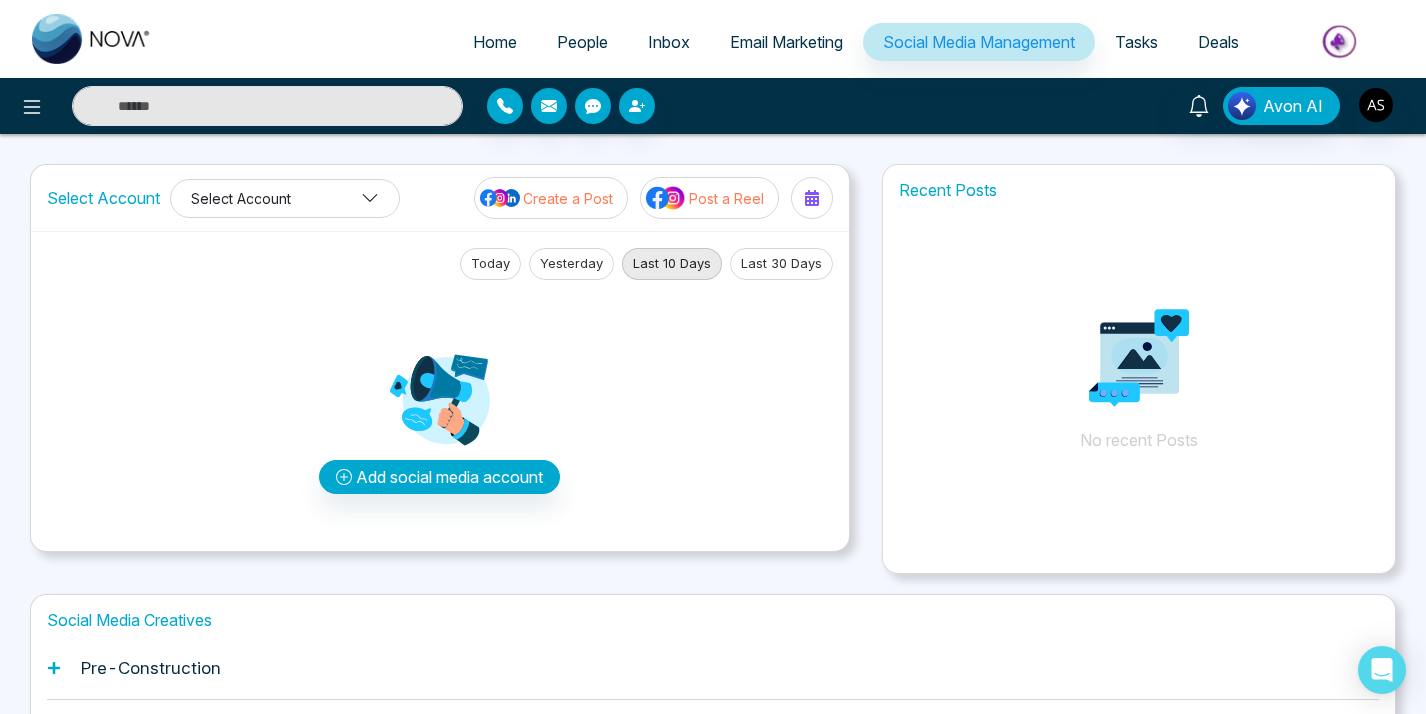 click on "Select Account" at bounding box center (285, 198) 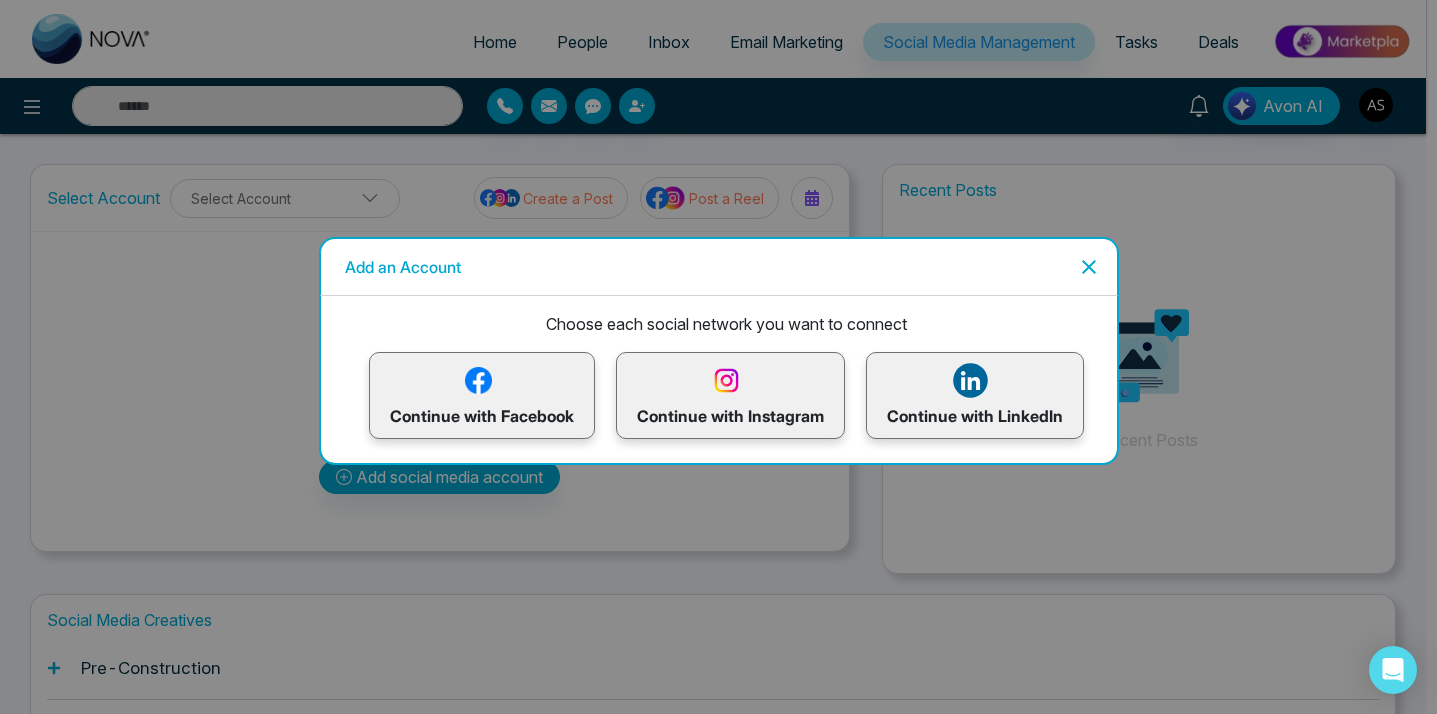 click 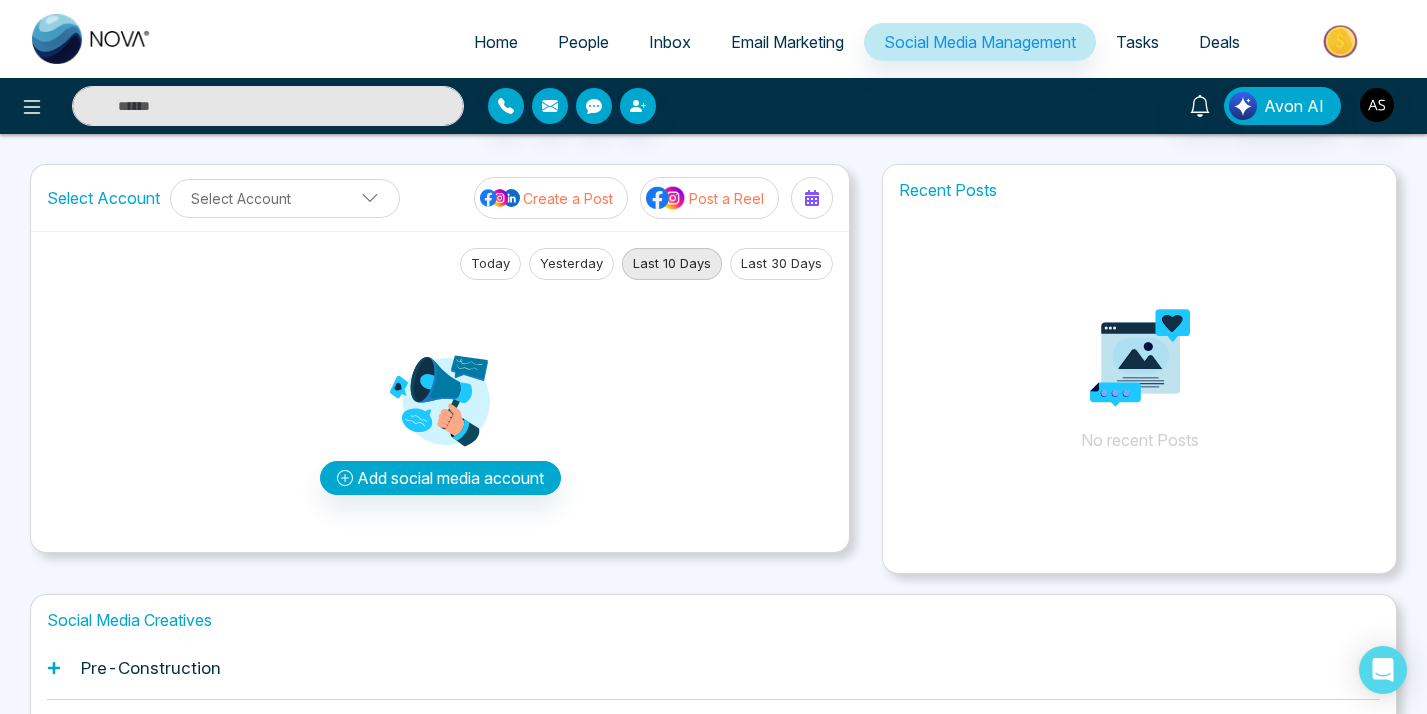click on "Home People Inbox Email Marketing Social Media Management Tasks Deals Avon AI Select Account Select Account  Create a Post Post a Reel Today Yesterday Last 10 Days Last 30 Days   Add social media account  Recent Posts No recent Posts Social Media Creatives Pre-Construction Housing Tips Just Listed/Just Sold   Add an Account Choose each social network you want to connect Continue with Facebook  Continue with Instagram Continue with LinkedIn   Lets get you to the finish line Connect your Business profile to your facebook Page.  Here's  how: Log in to facebook Select a Business profile  that's   connected to a  Facebook Page Add to Nova CRM Log in to Facebook" at bounding box center (713, 459) 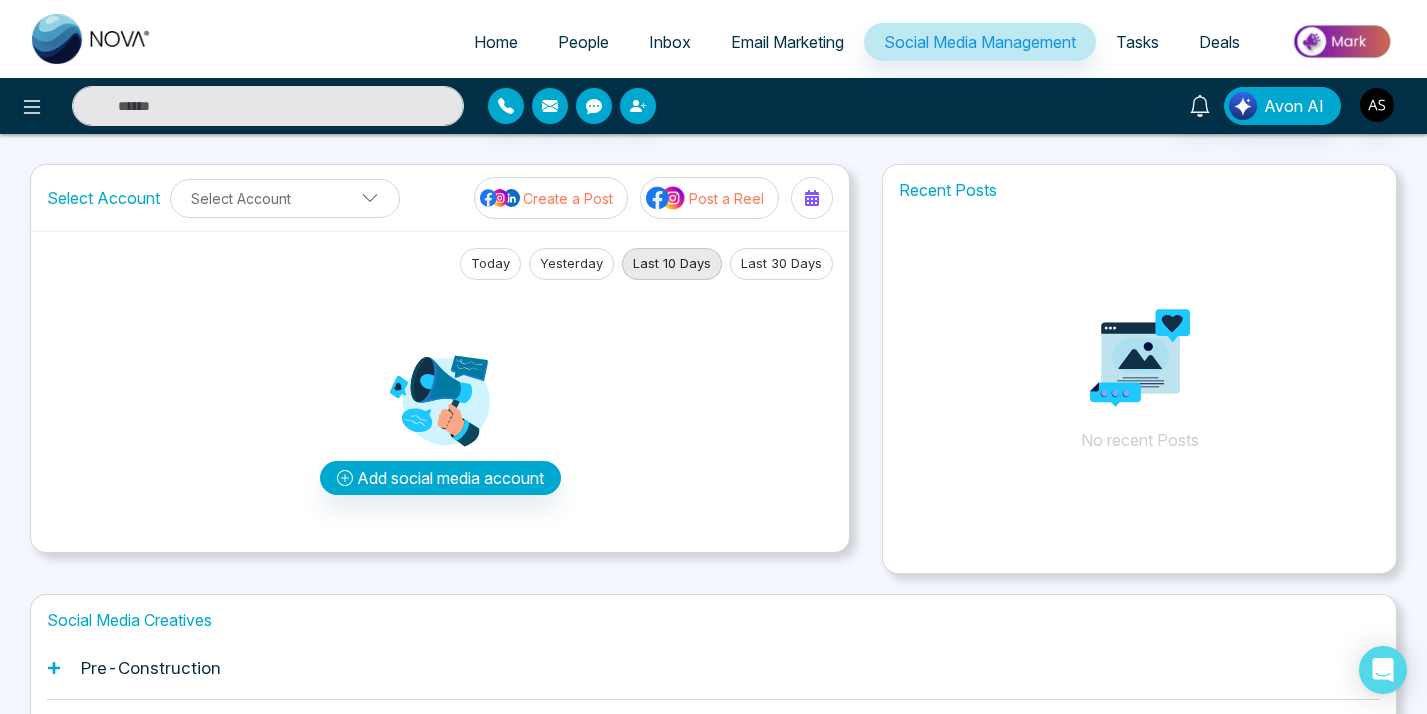 click on "No recent Posts" at bounding box center [1139, 360] 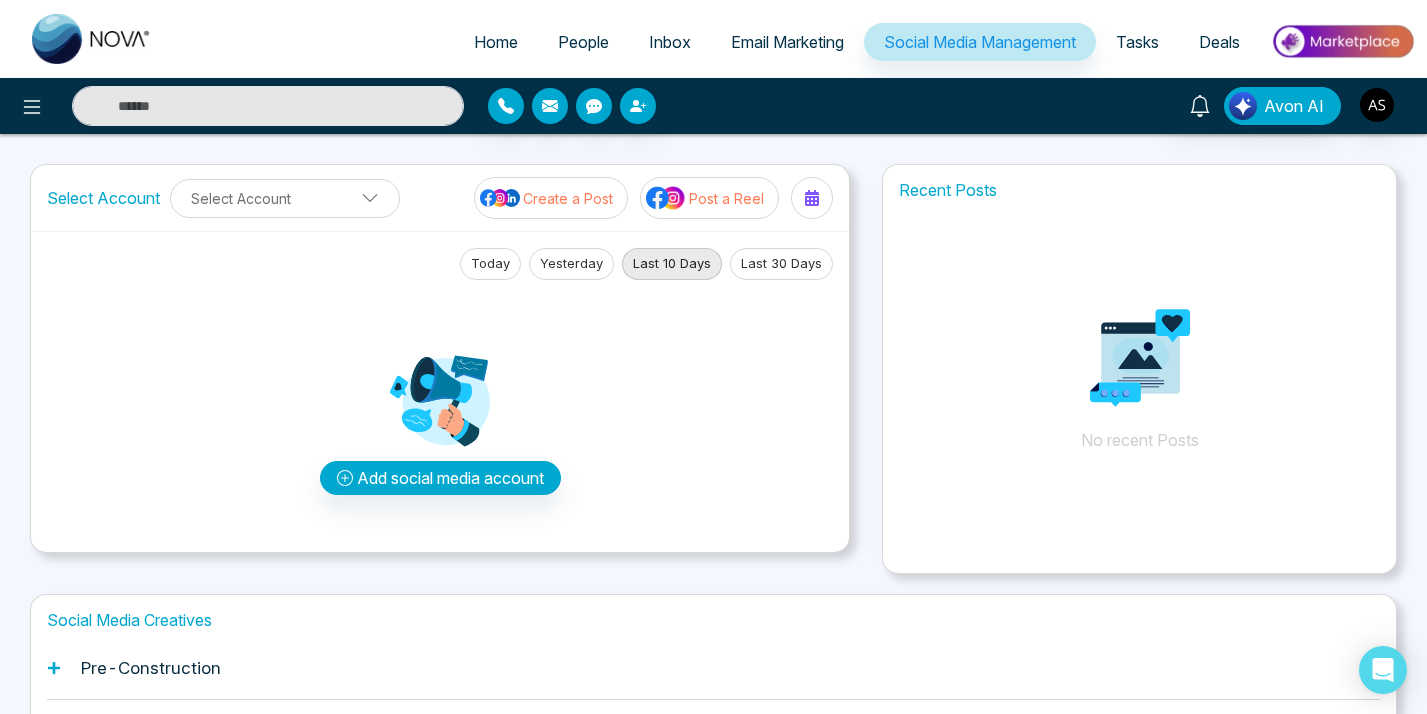 click at bounding box center (654, 106) 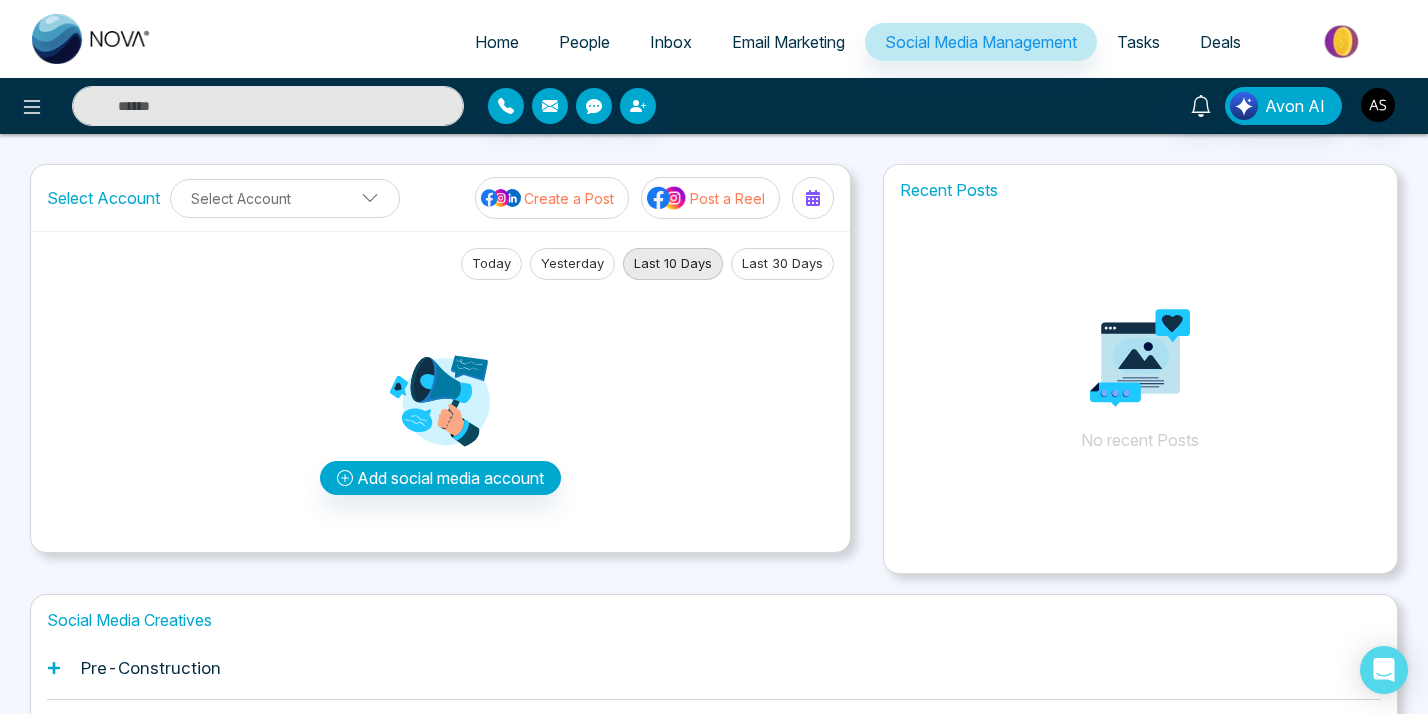 click on "Avon AI" at bounding box center [1130, 106] 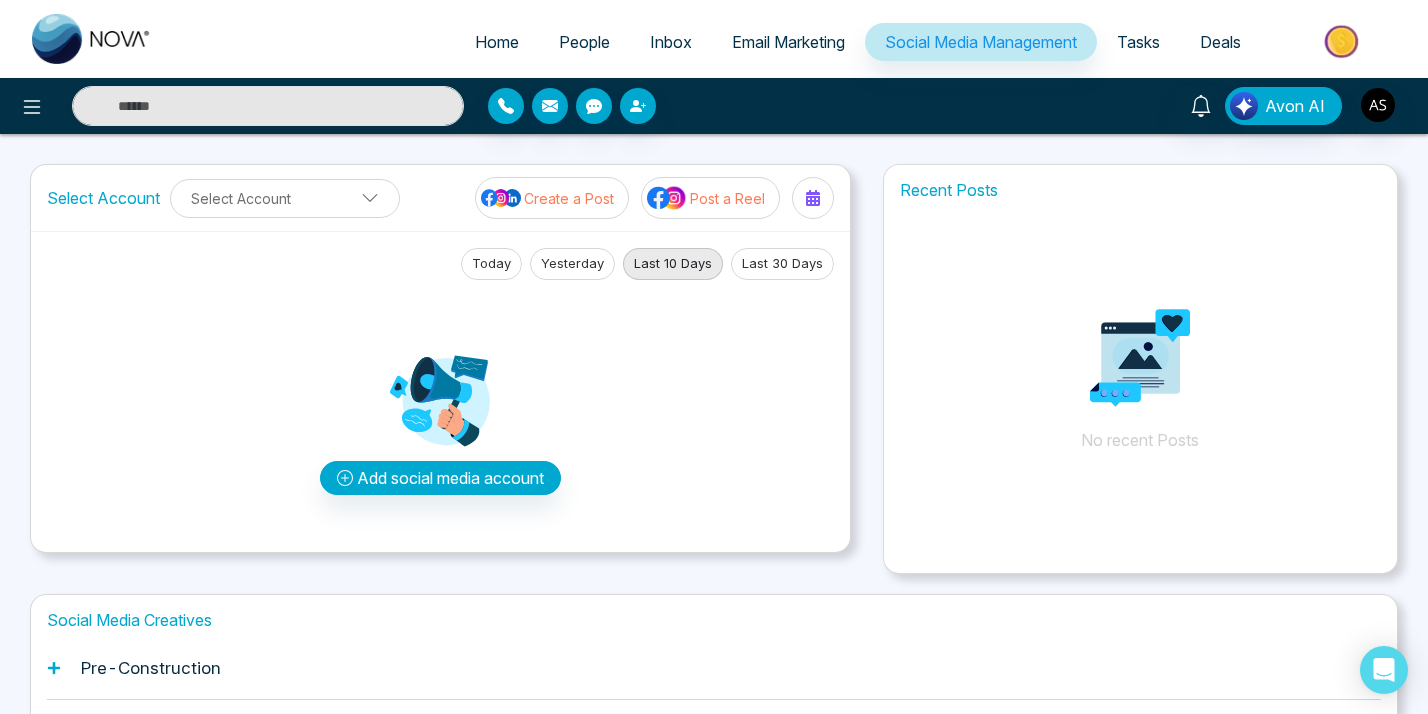 click on "Avon AI" at bounding box center (1130, 106) 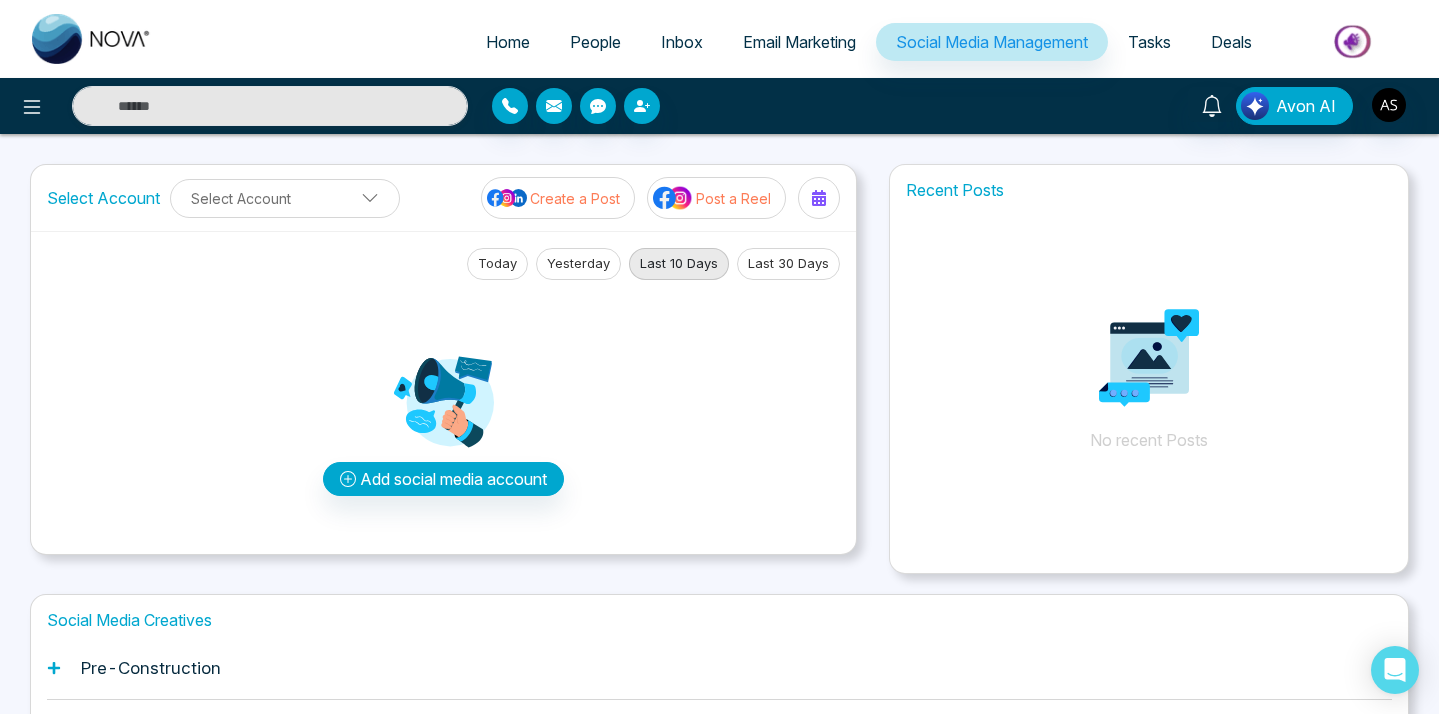click on "Avon AI" at bounding box center (1139, 106) 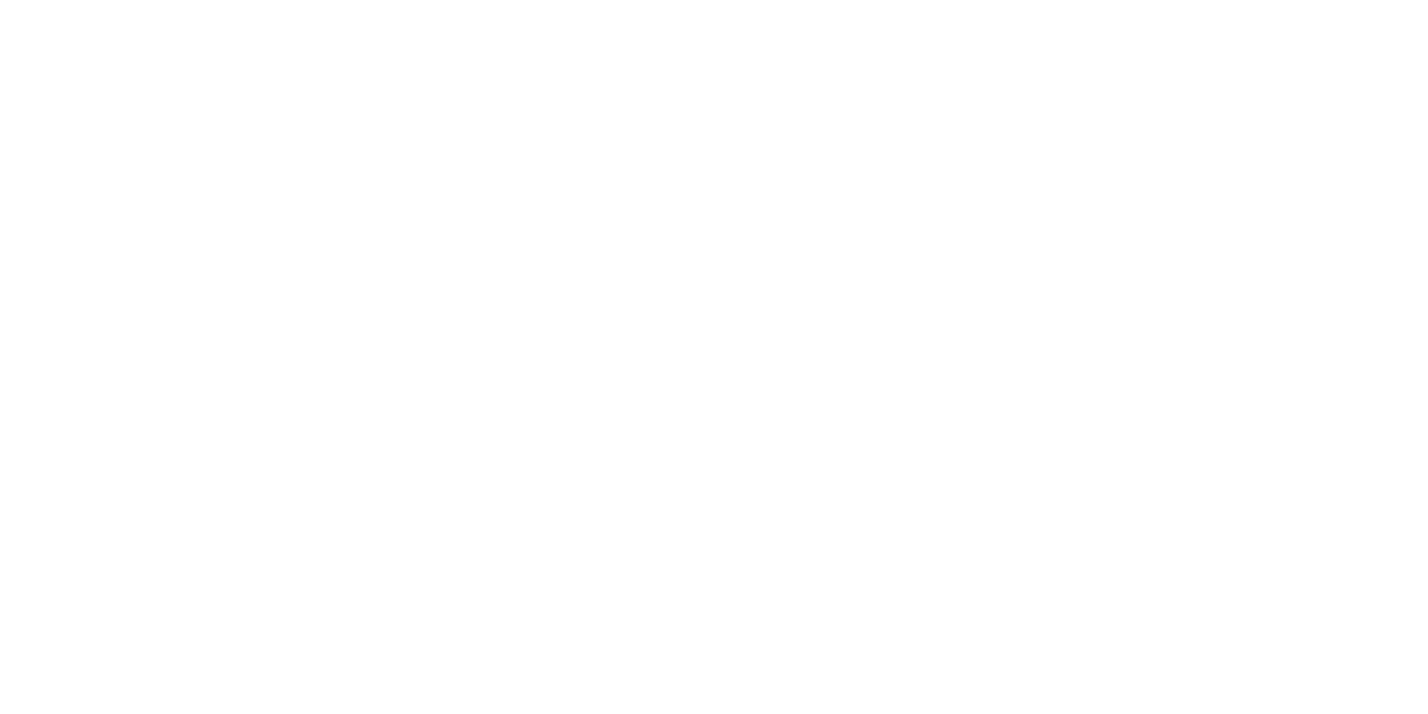 scroll, scrollTop: 0, scrollLeft: 0, axis: both 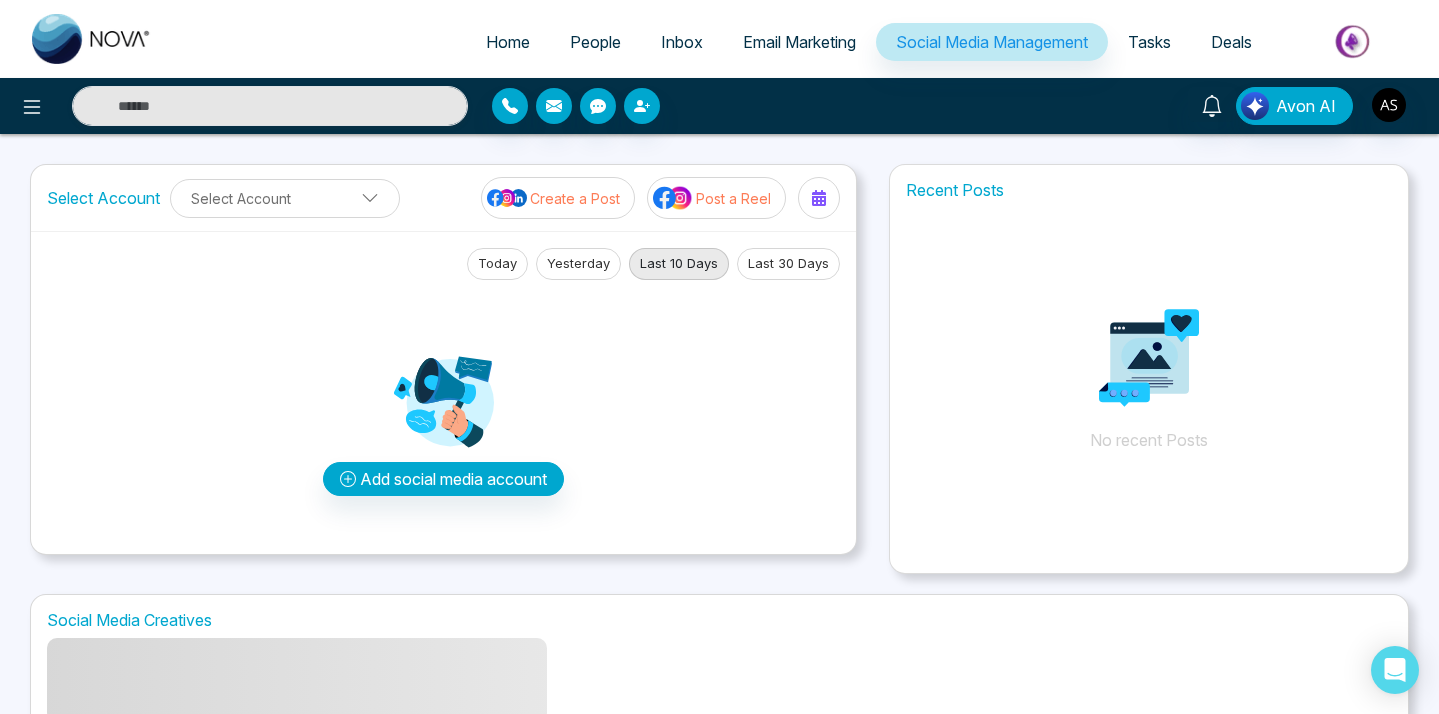 click on "Home People Inbox Email Marketing Social Media Management Tasks Deals" at bounding box center [719, 39] 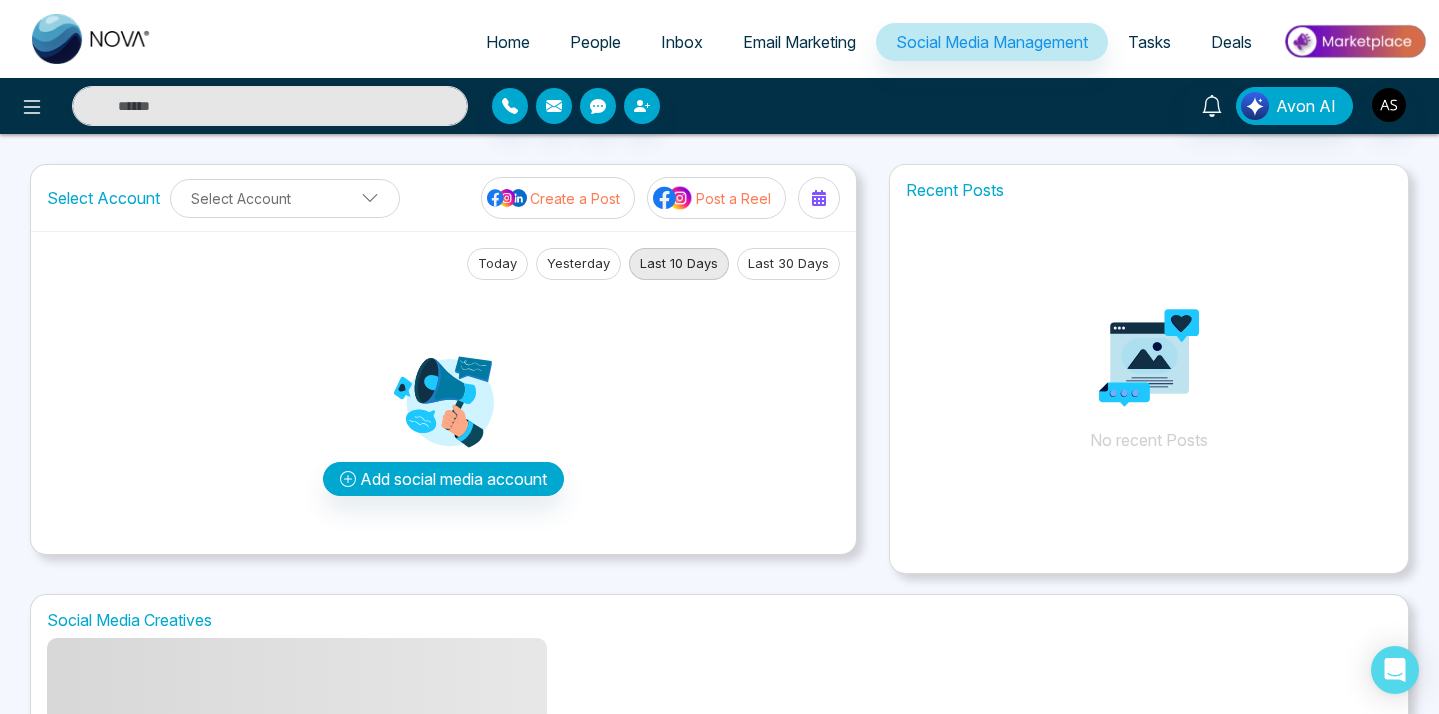 click on "Avon AI" at bounding box center (1139, 106) 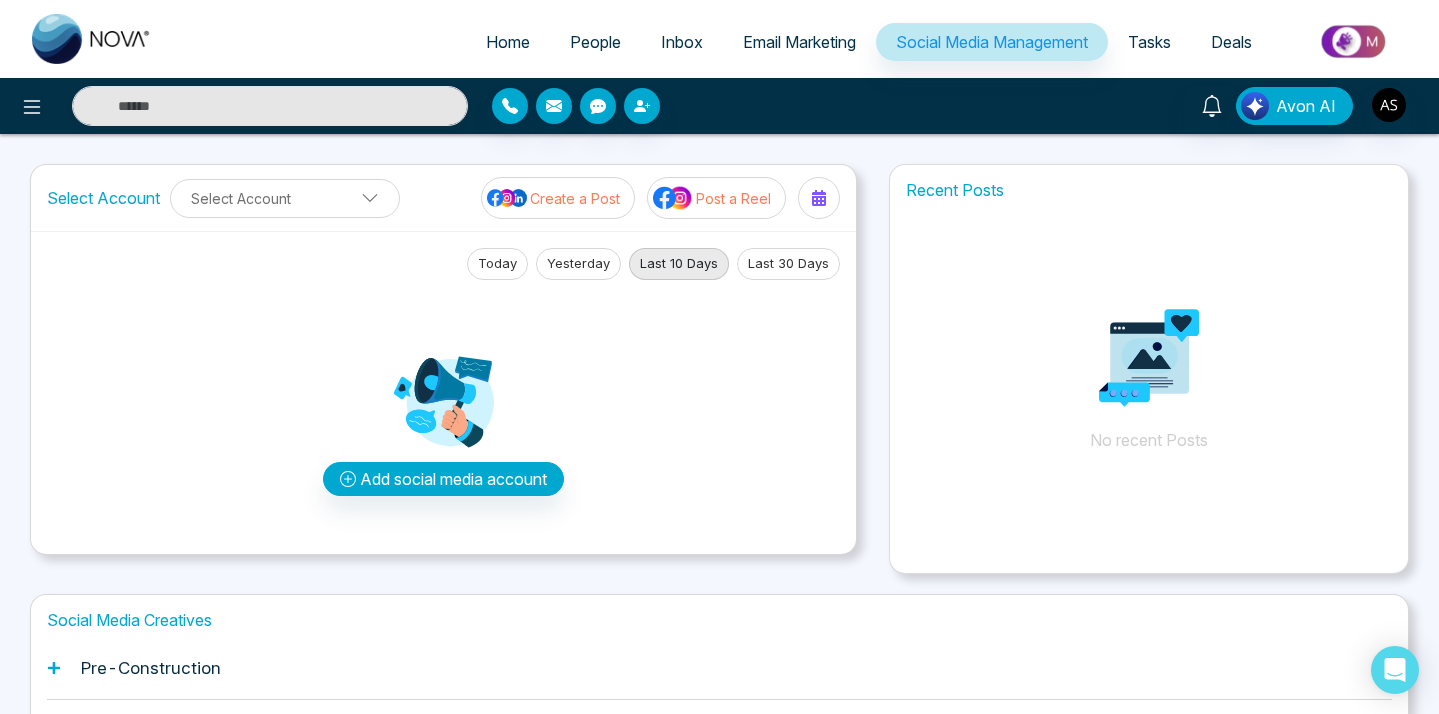 click on "Avon AI" at bounding box center (1139, 106) 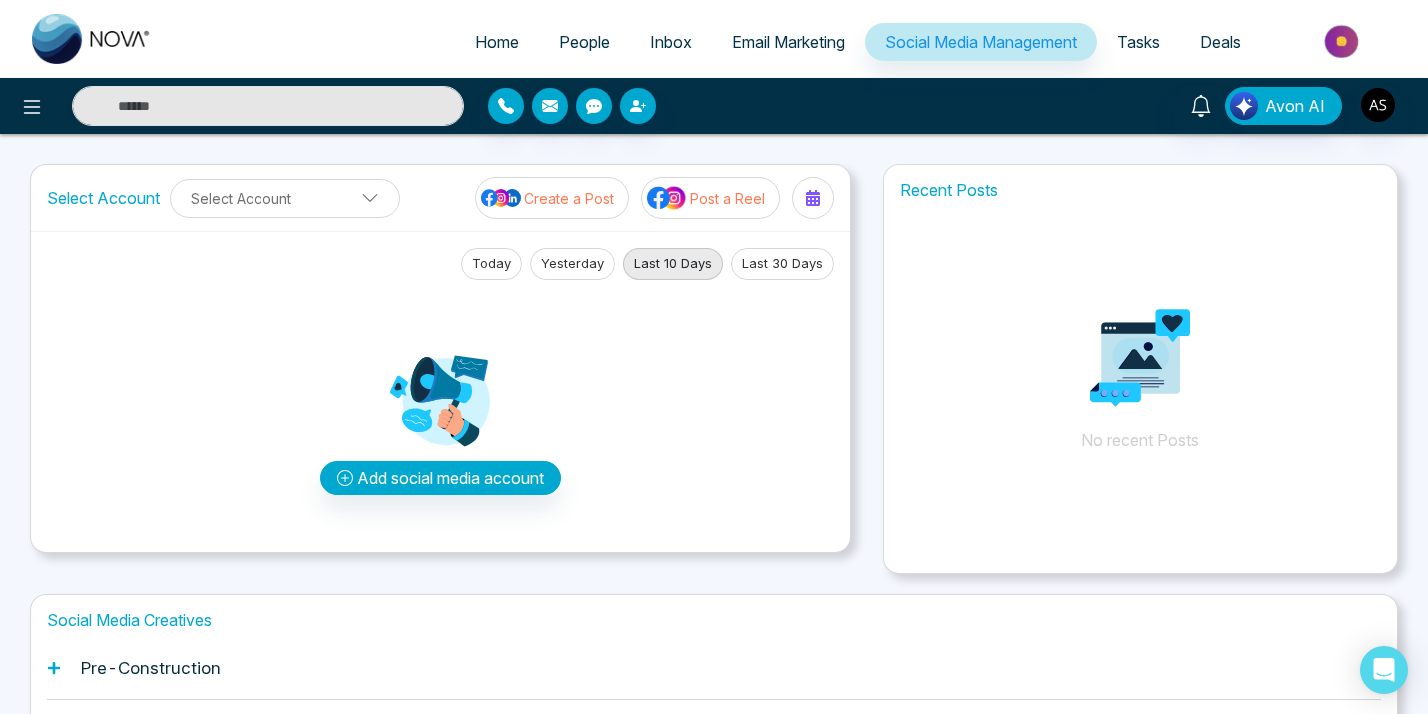 click on "Avon AI" at bounding box center [1130, 106] 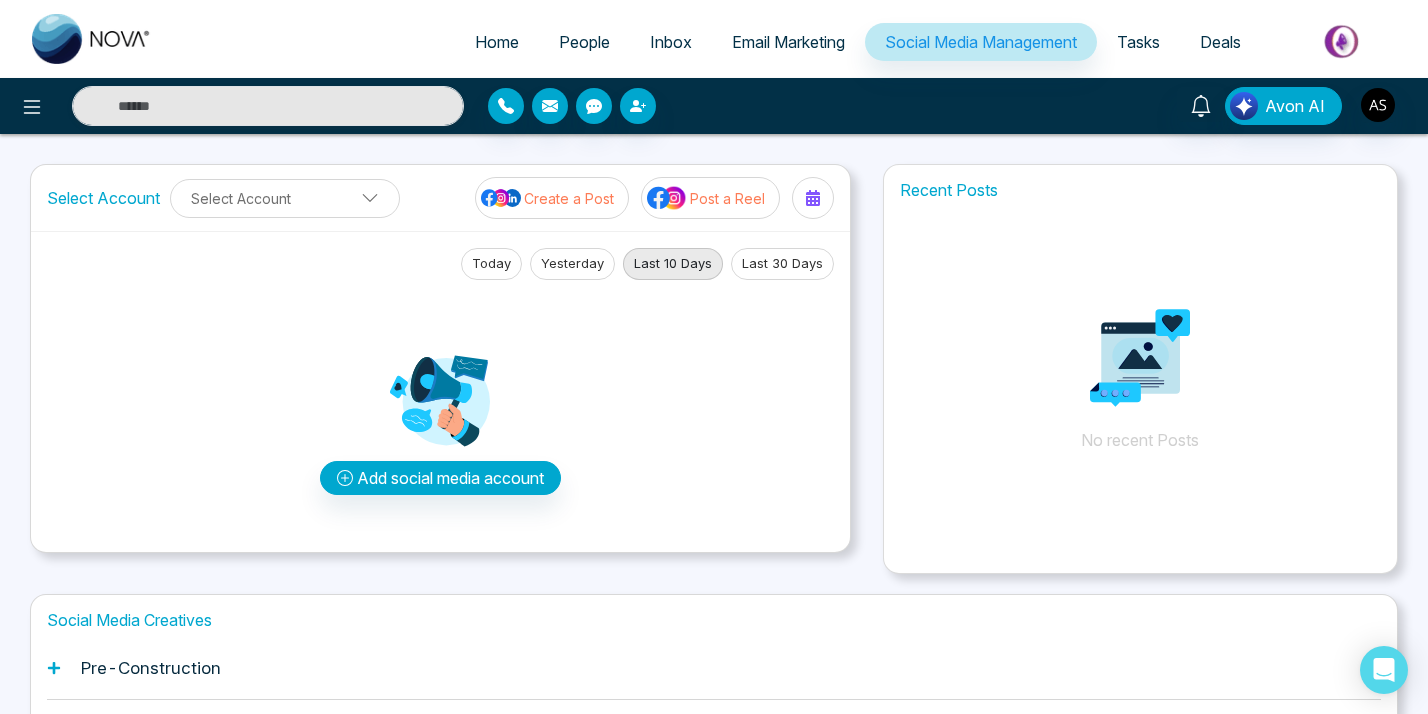 click on "Avon AI" at bounding box center (714, 106) 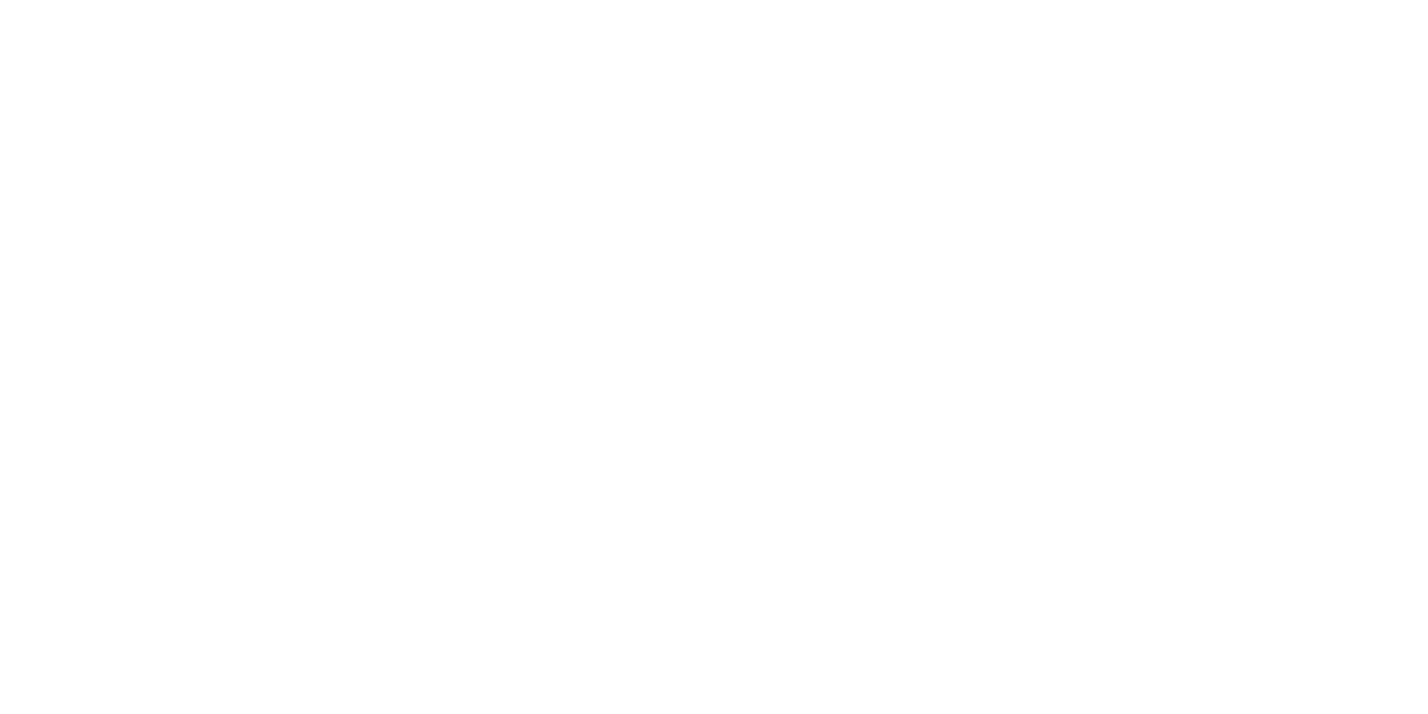 scroll, scrollTop: 0, scrollLeft: 0, axis: both 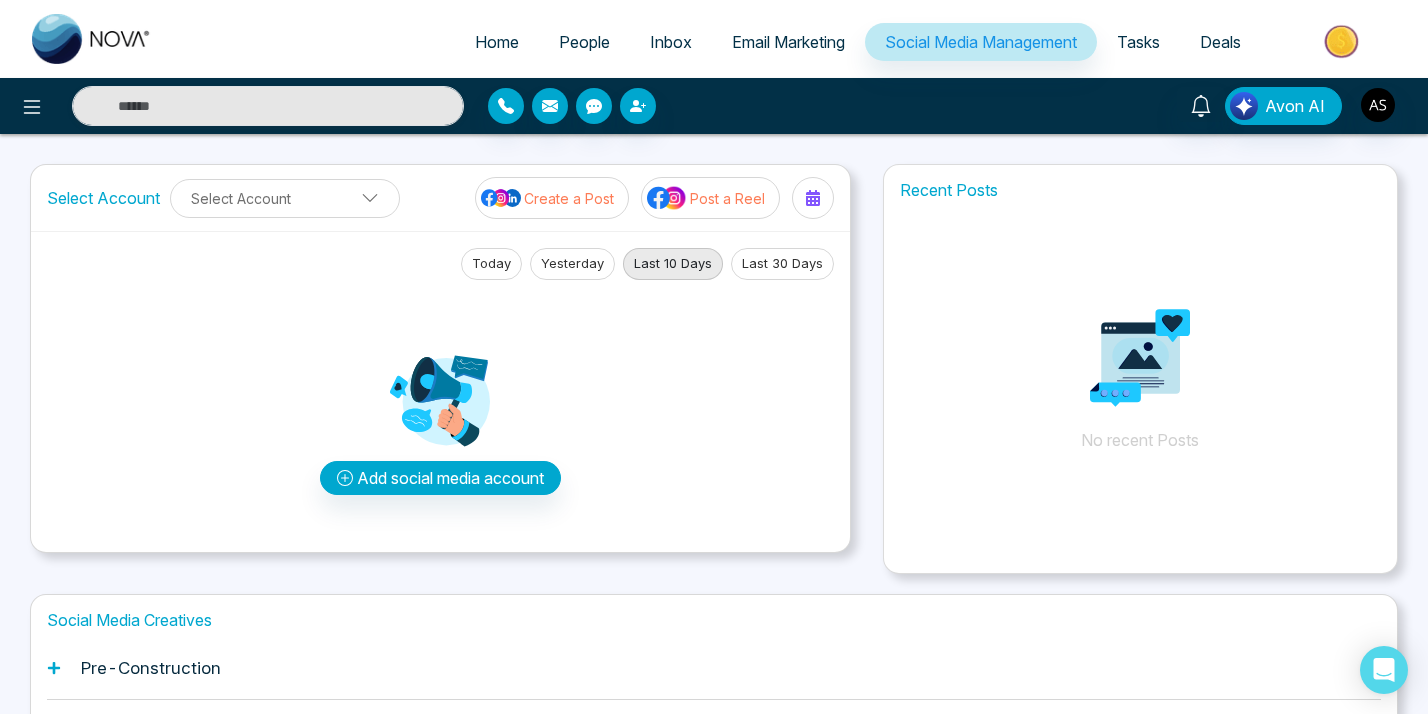 click at bounding box center [714, 1] 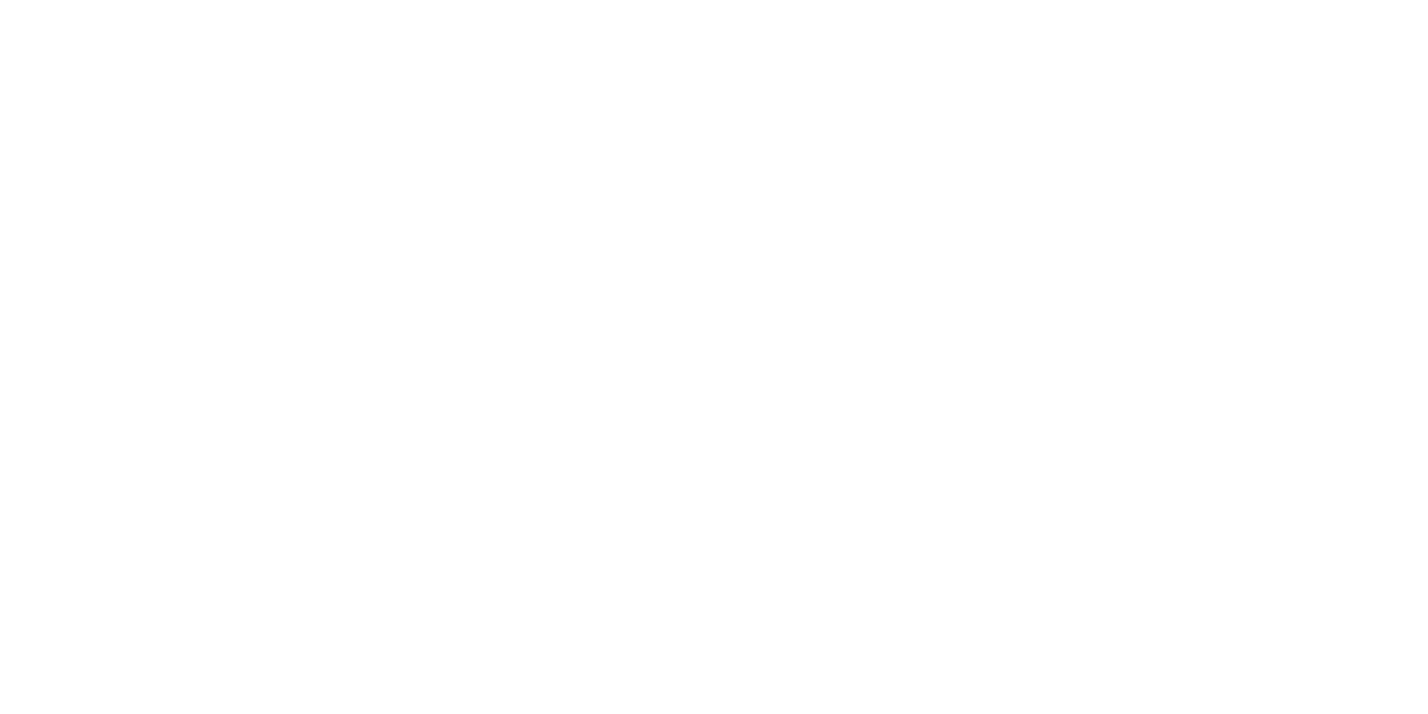 scroll, scrollTop: 0, scrollLeft: 0, axis: both 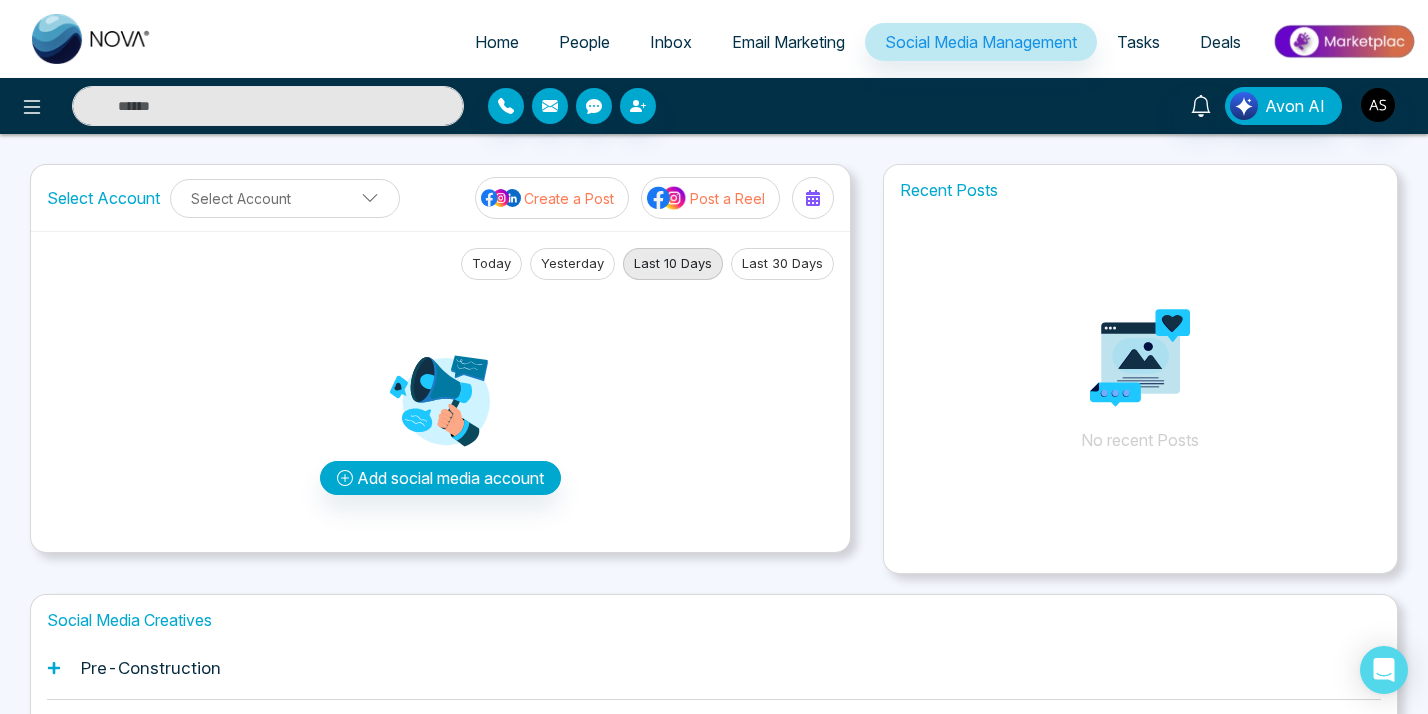click at bounding box center (366, 1961) 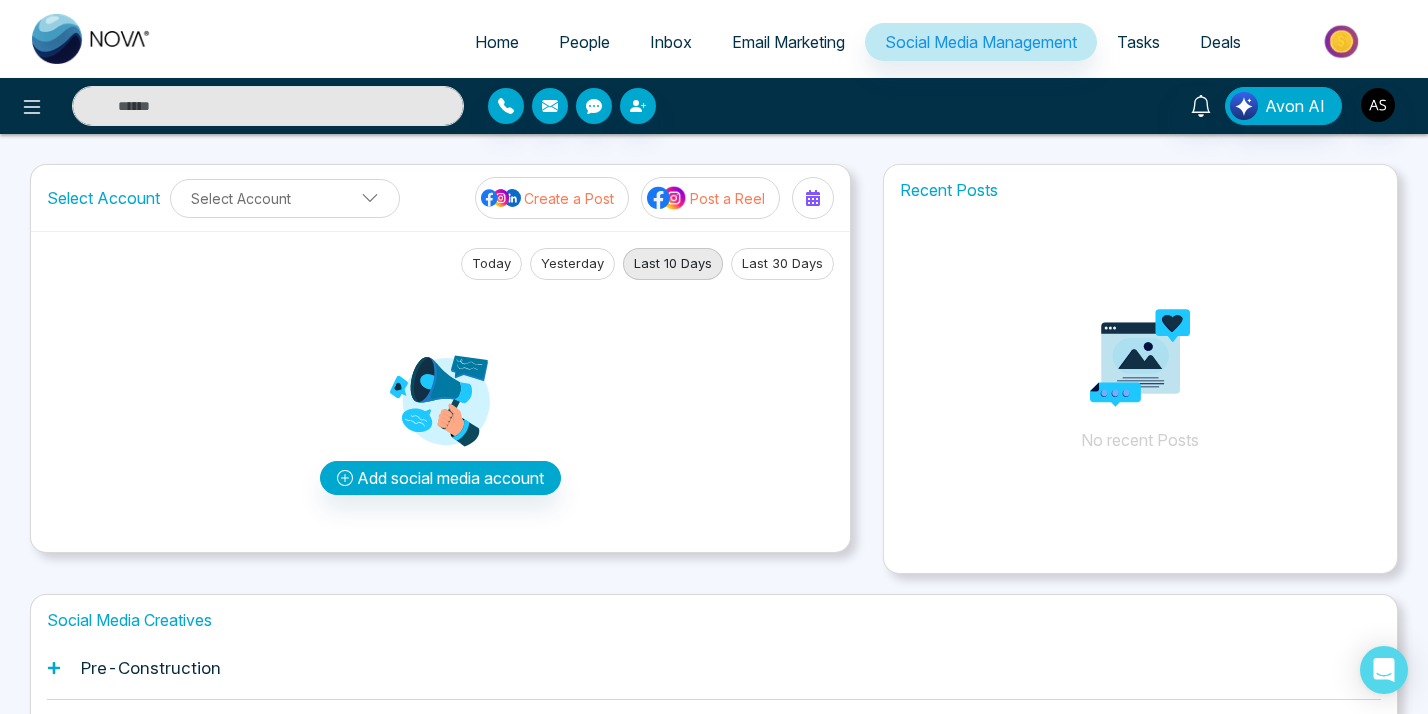 click on "Add social media account" at bounding box center (440, 408) 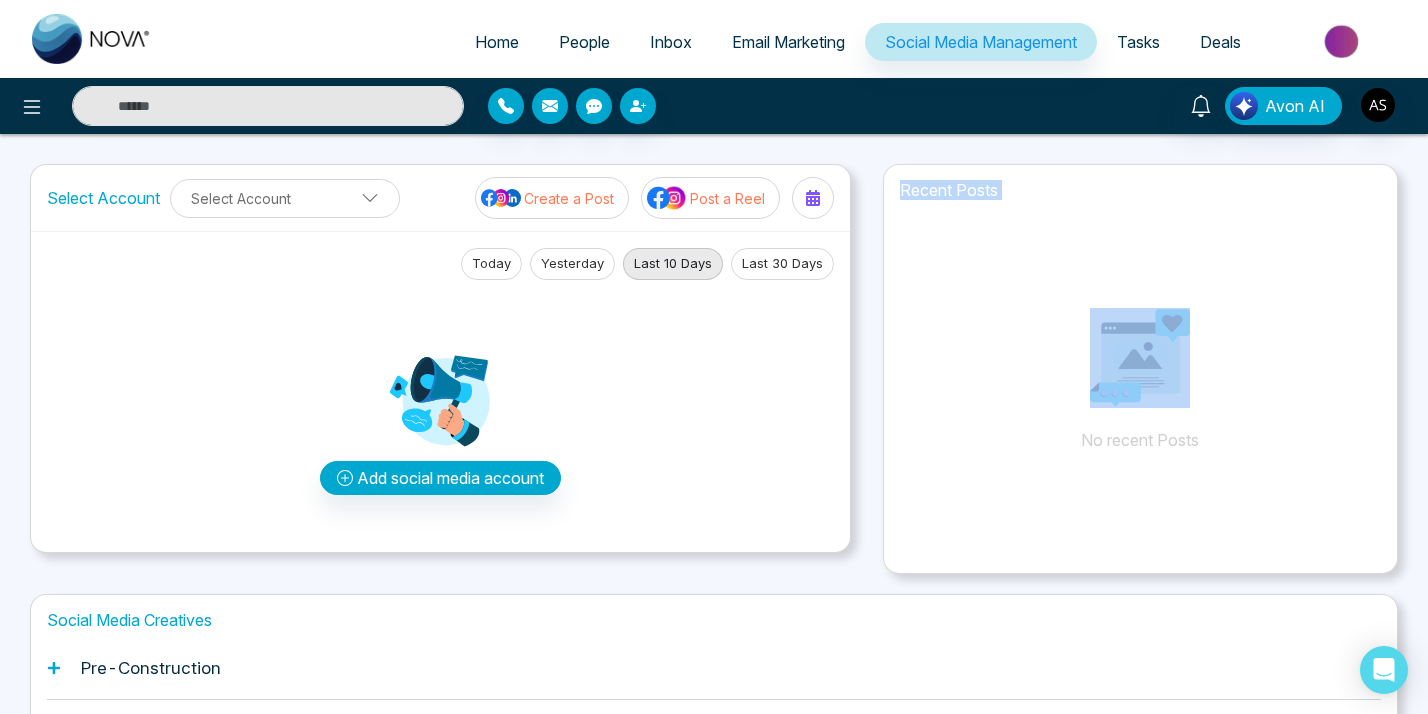 drag, startPoint x: 901, startPoint y: 199, endPoint x: 1037, endPoint y: 216, distance: 137.05838 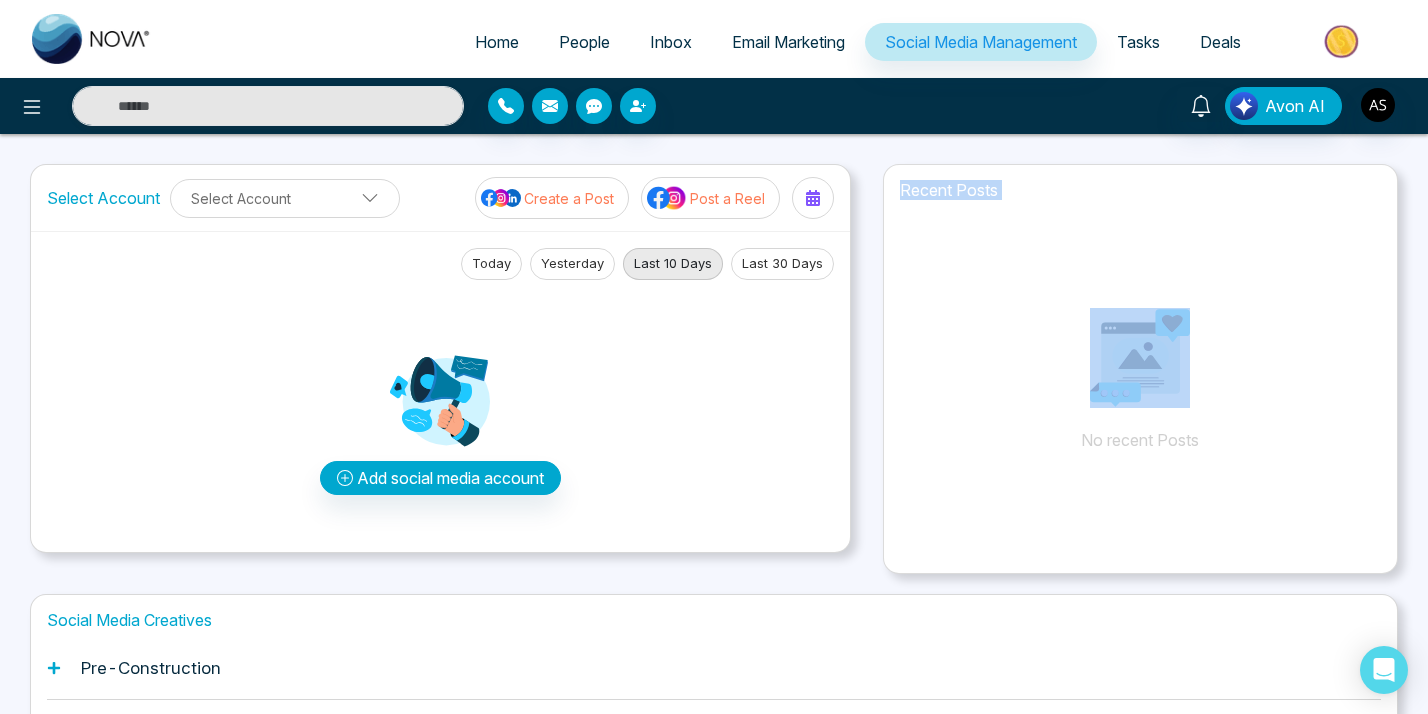 click on "Recent Posts No recent Posts" at bounding box center [1140, 345] 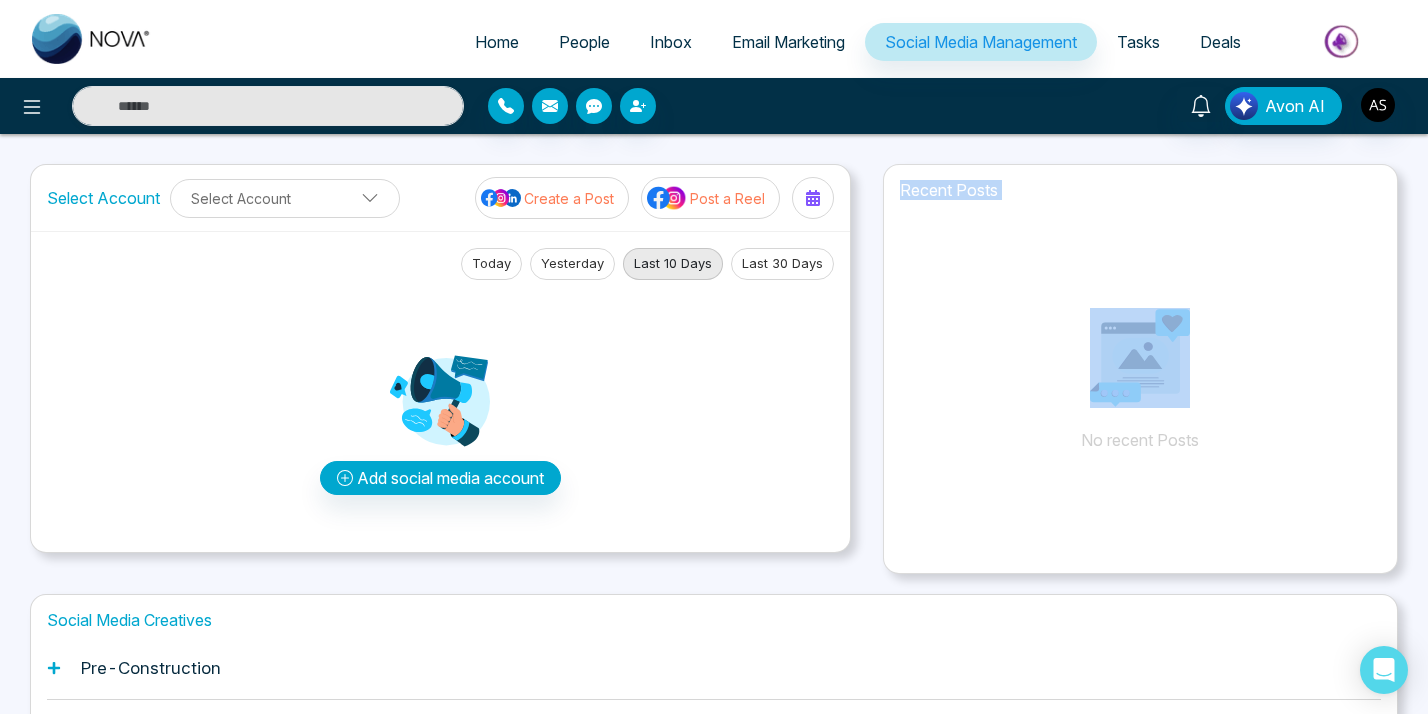 click on "No recent Posts" at bounding box center (1140, 360) 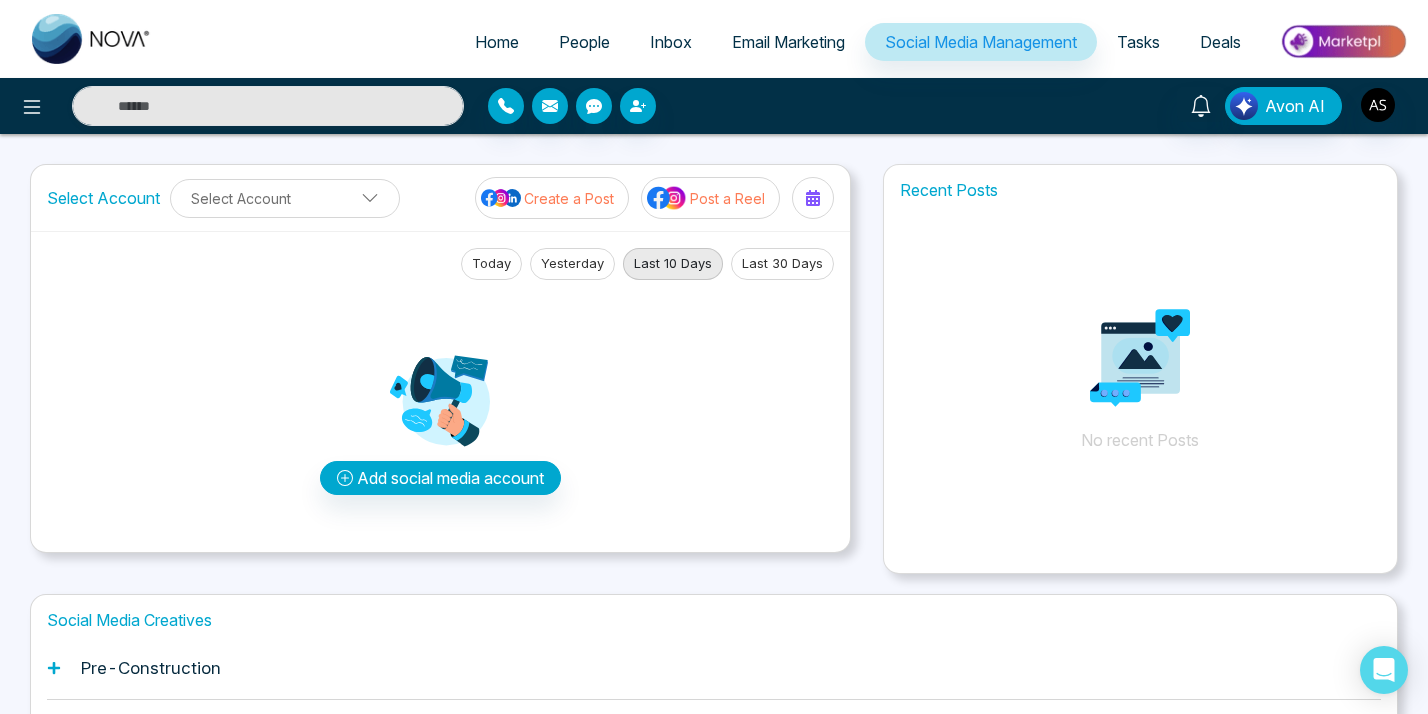 click on "No recent Posts" at bounding box center (1140, 360) 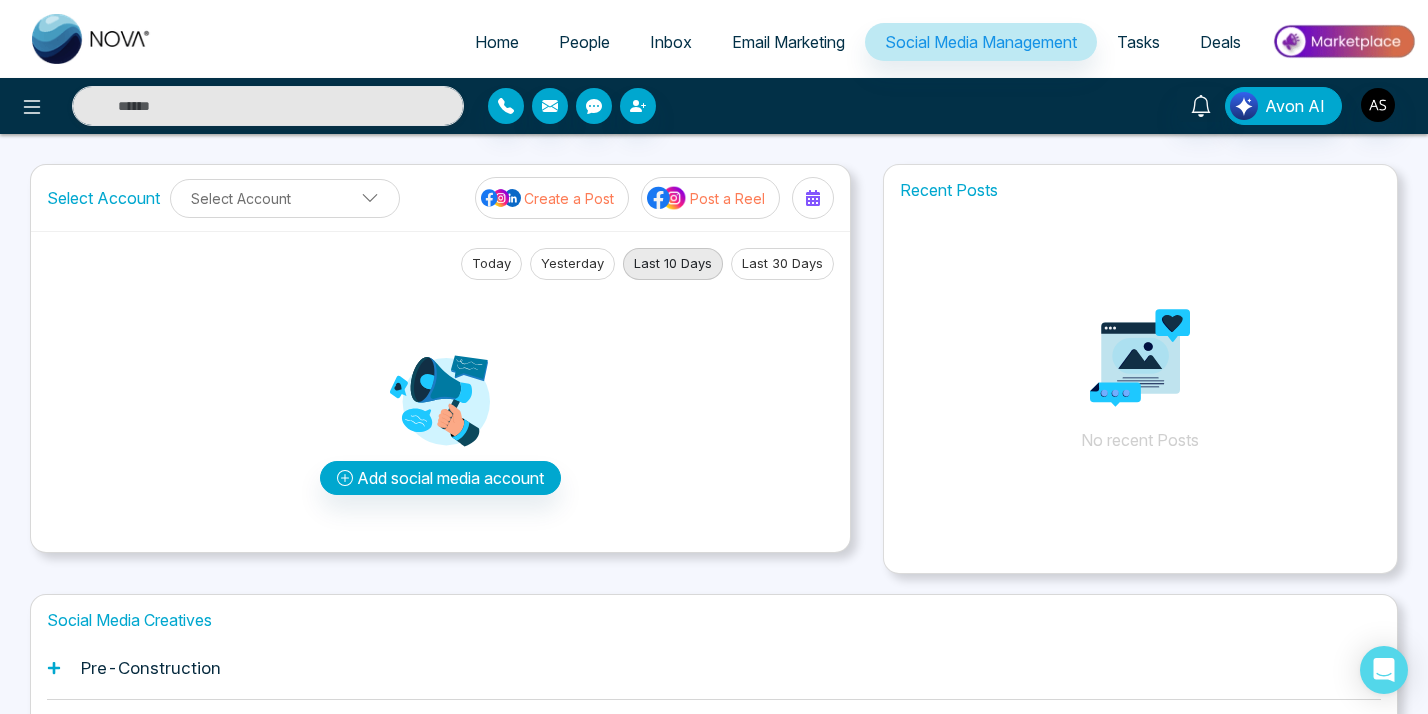 click on "Home People Inbox Email Marketing Social Media Management Tasks Deals Avon AI Select Account Select Account  Create a Post Post a Reel Today Yesterday Last 10 Days Last 30 Days   Add social media account  Recent Posts No recent Posts Social Media Creatives Pre-Construction Housing Tips Just Listed/Just Sold   Add an Account Choose each social network you want to connect Continue with Facebook  Continue with Instagram Continue with LinkedIn   Lets get you to the finish line Connect your Business profile to your facebook Page.  Here's  how: Log in to facebook Select a Business profile  that's   connected to a  Facebook Page Add to Nova CRM Log in to Facebook" at bounding box center (714, 459) 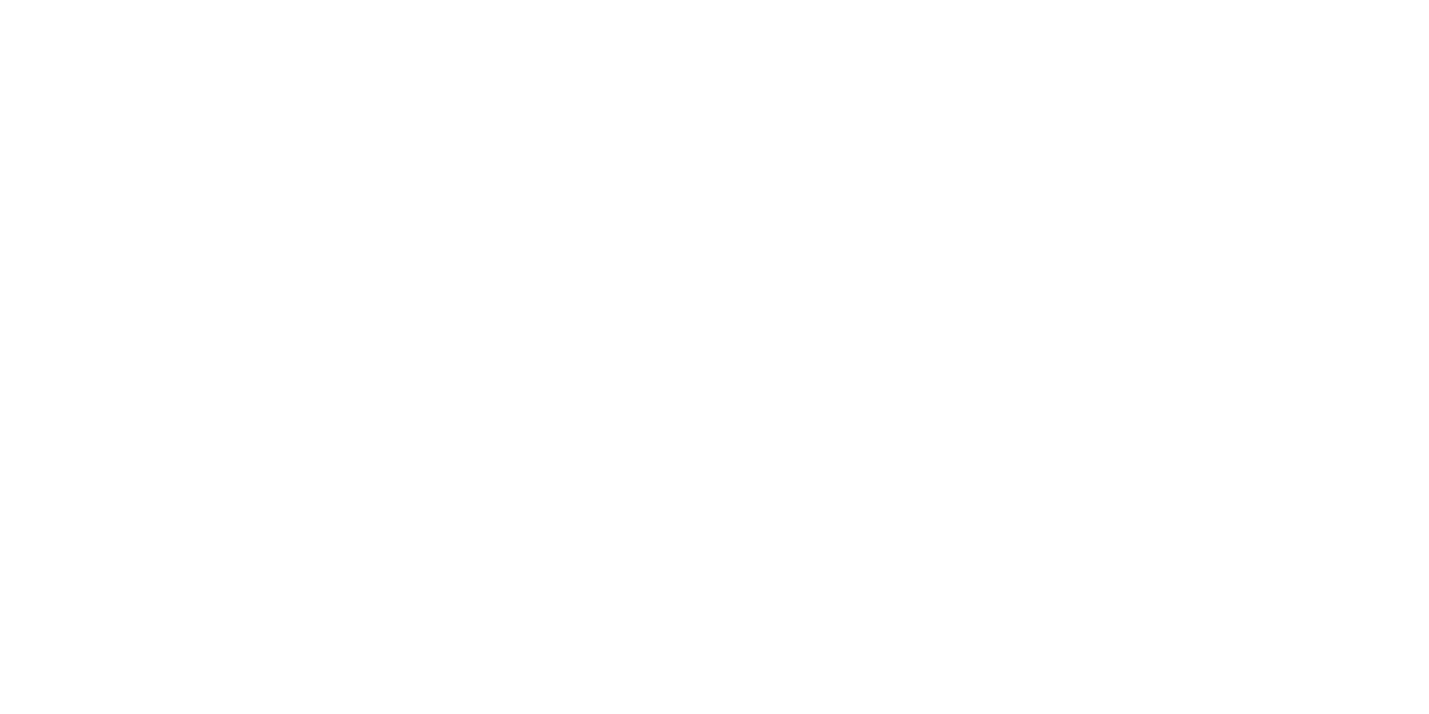 scroll, scrollTop: 0, scrollLeft: 0, axis: both 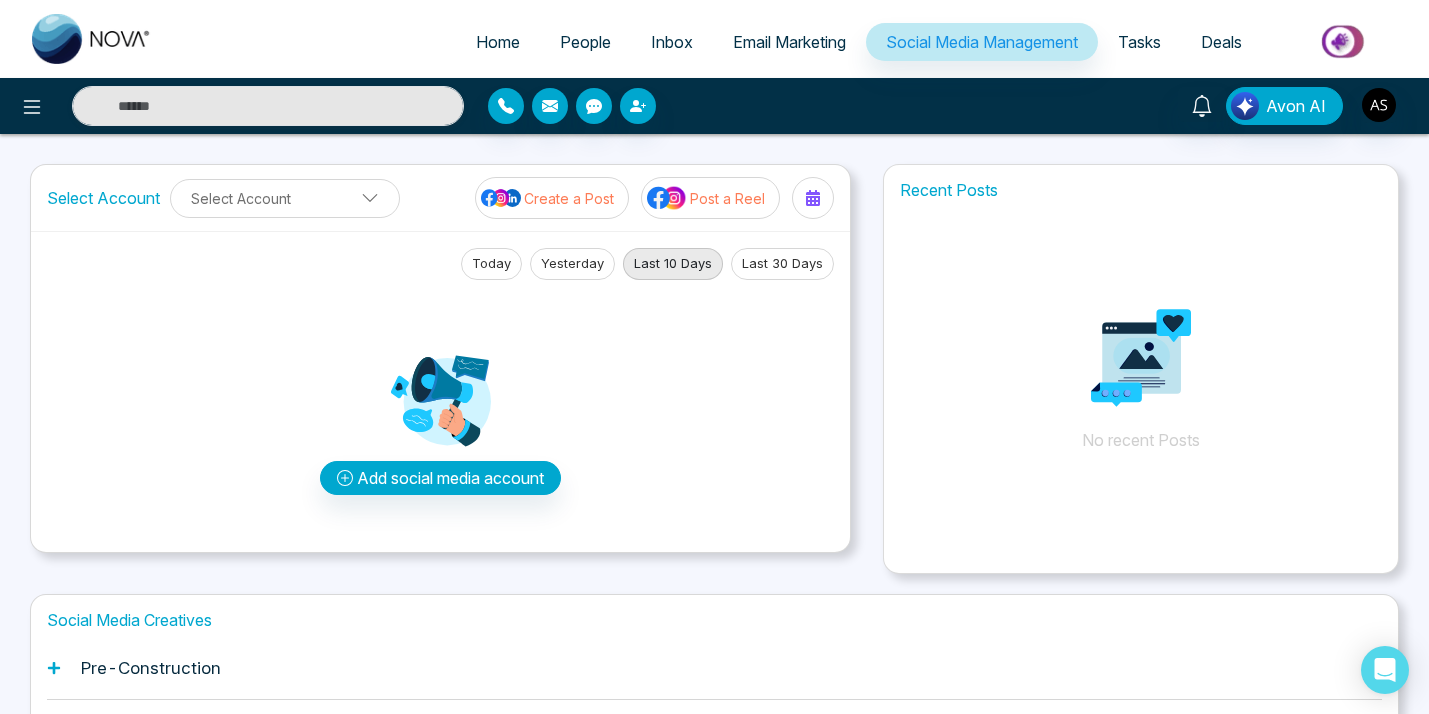 click on "Avon AI" at bounding box center [1131, 106] 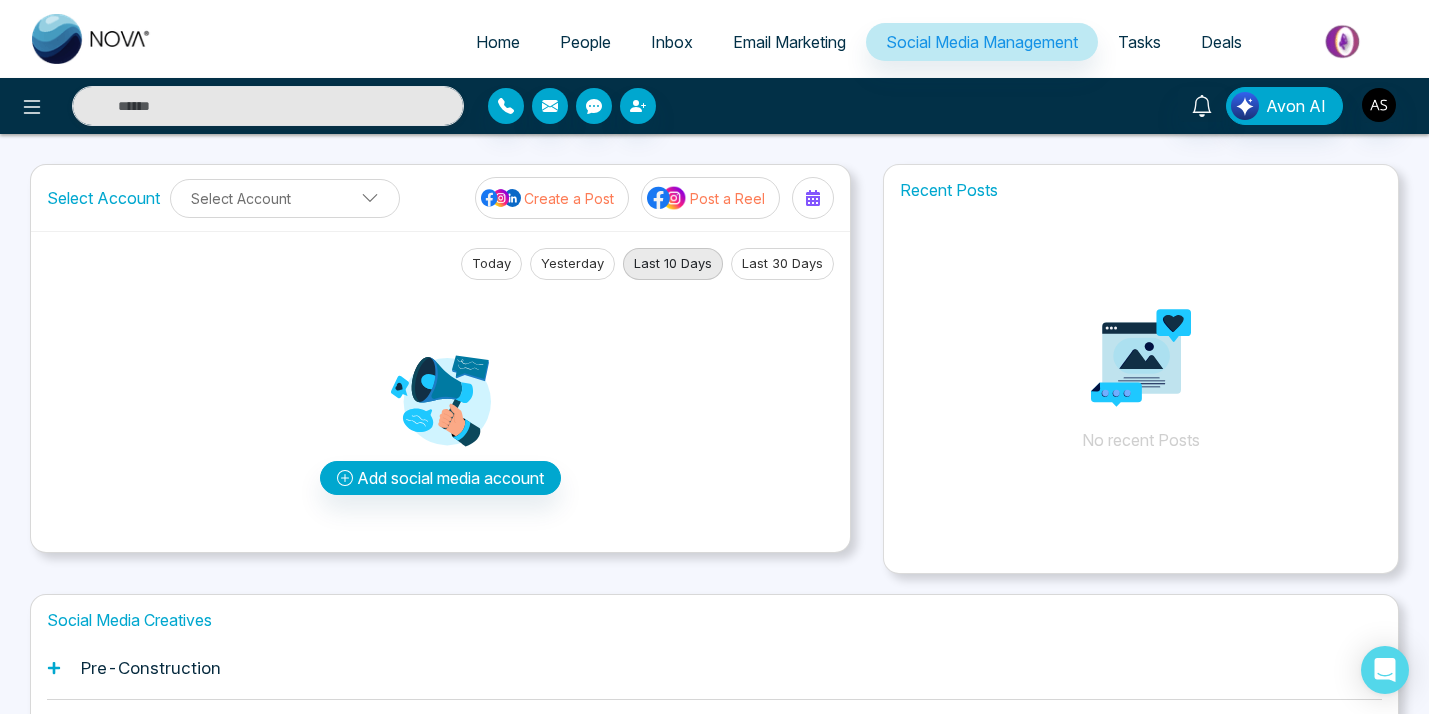click on "Avon AI" at bounding box center (1131, 106) 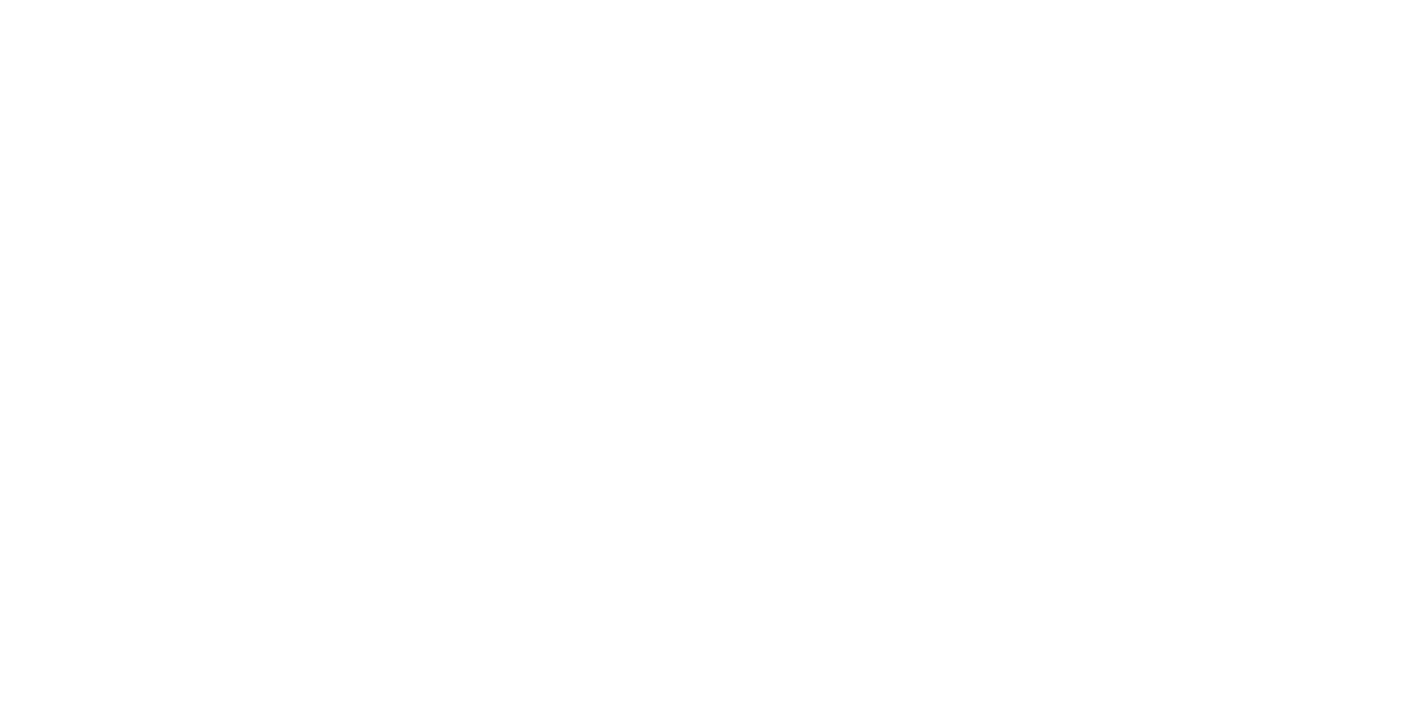 scroll, scrollTop: 0, scrollLeft: 0, axis: both 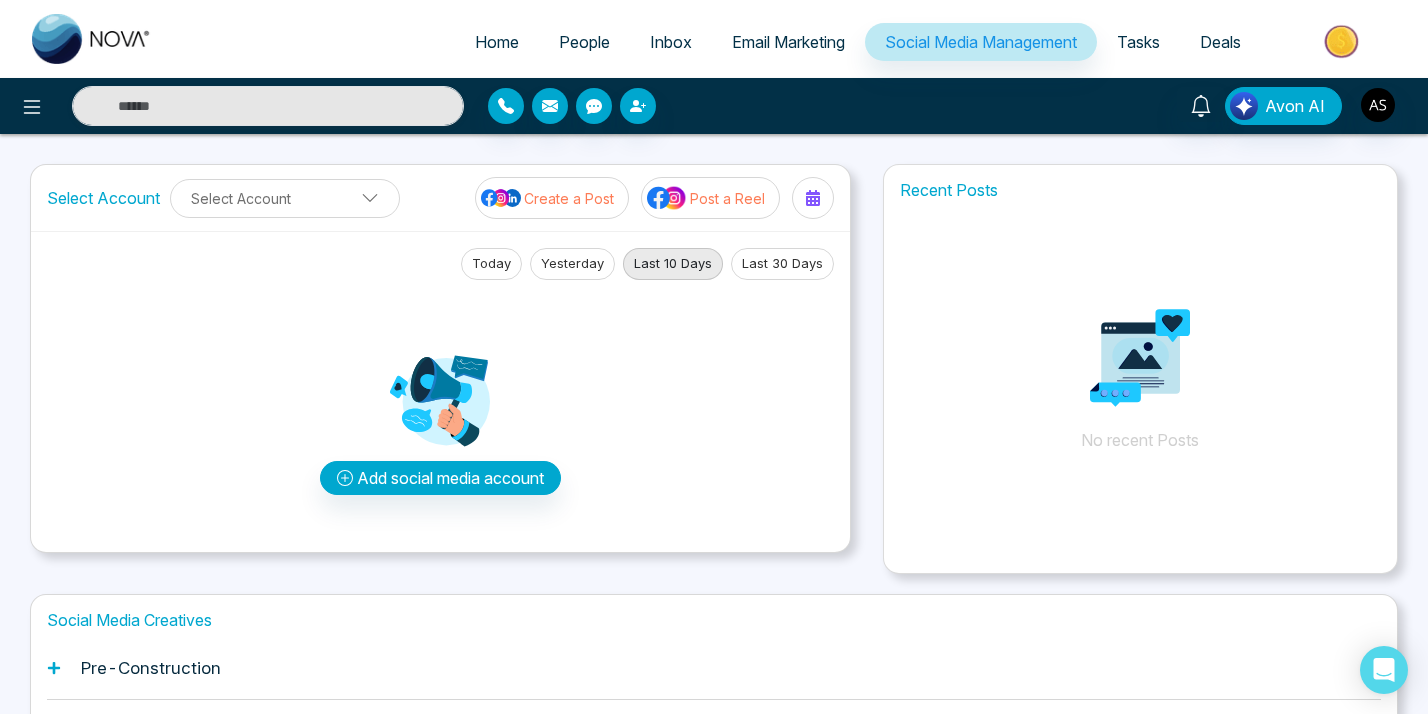 click on "Home People Inbox Email Marketing Social Media Management Tasks Deals" at bounding box center [794, 43] 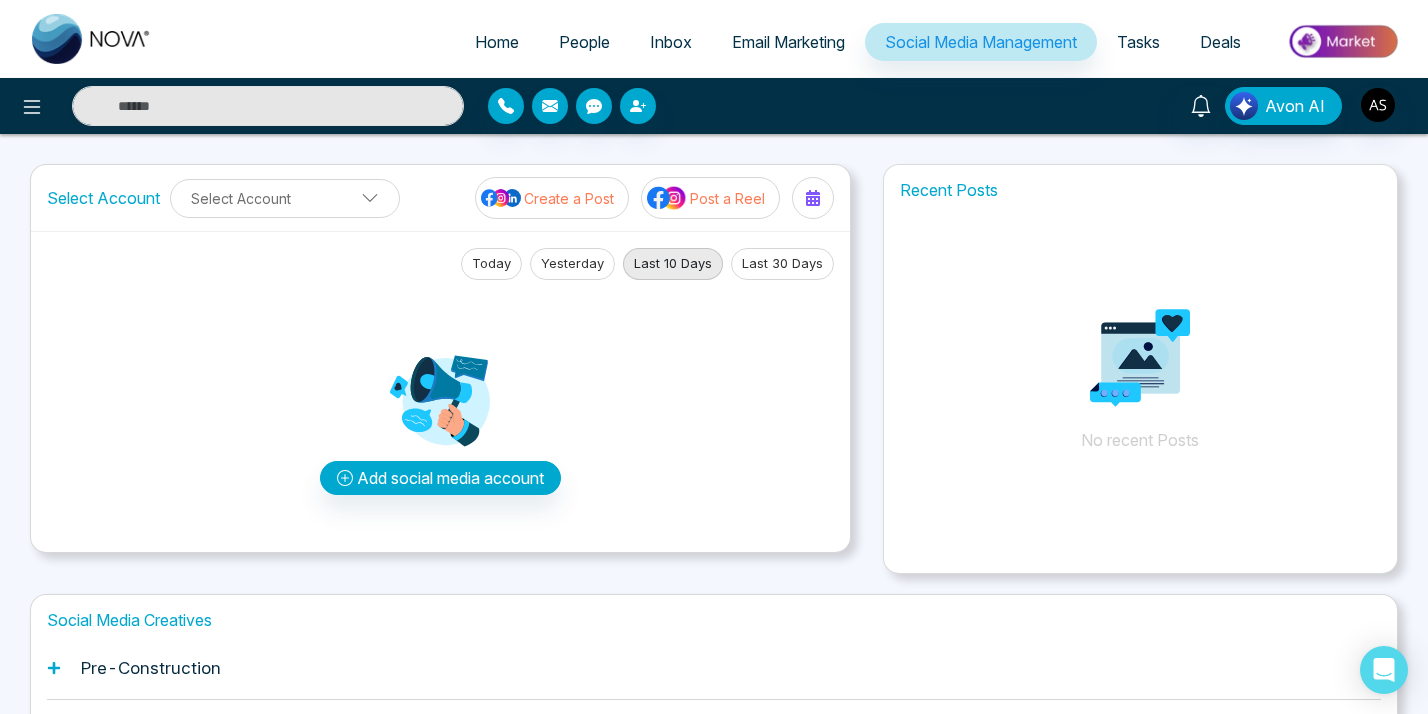 click on "Social Media Management" at bounding box center [981, 42] 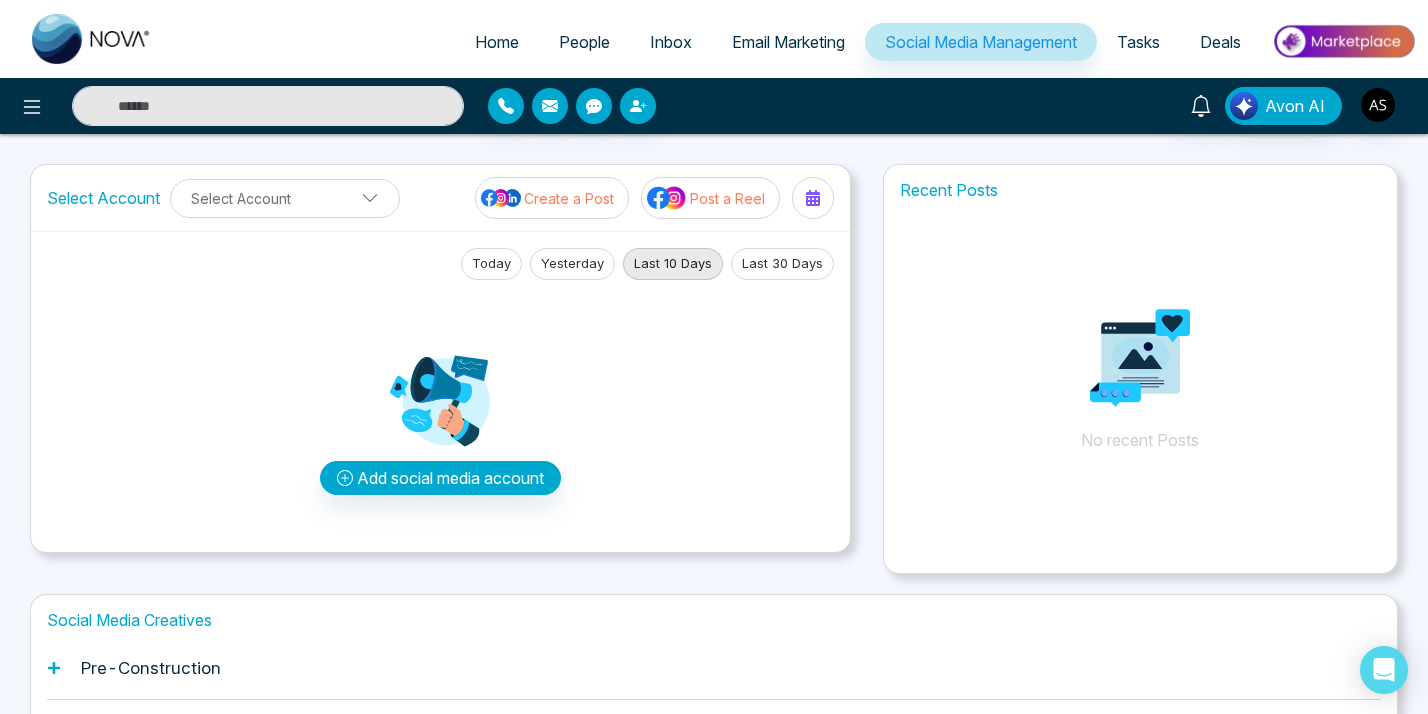 click on "Avon AI" at bounding box center (1130, 106) 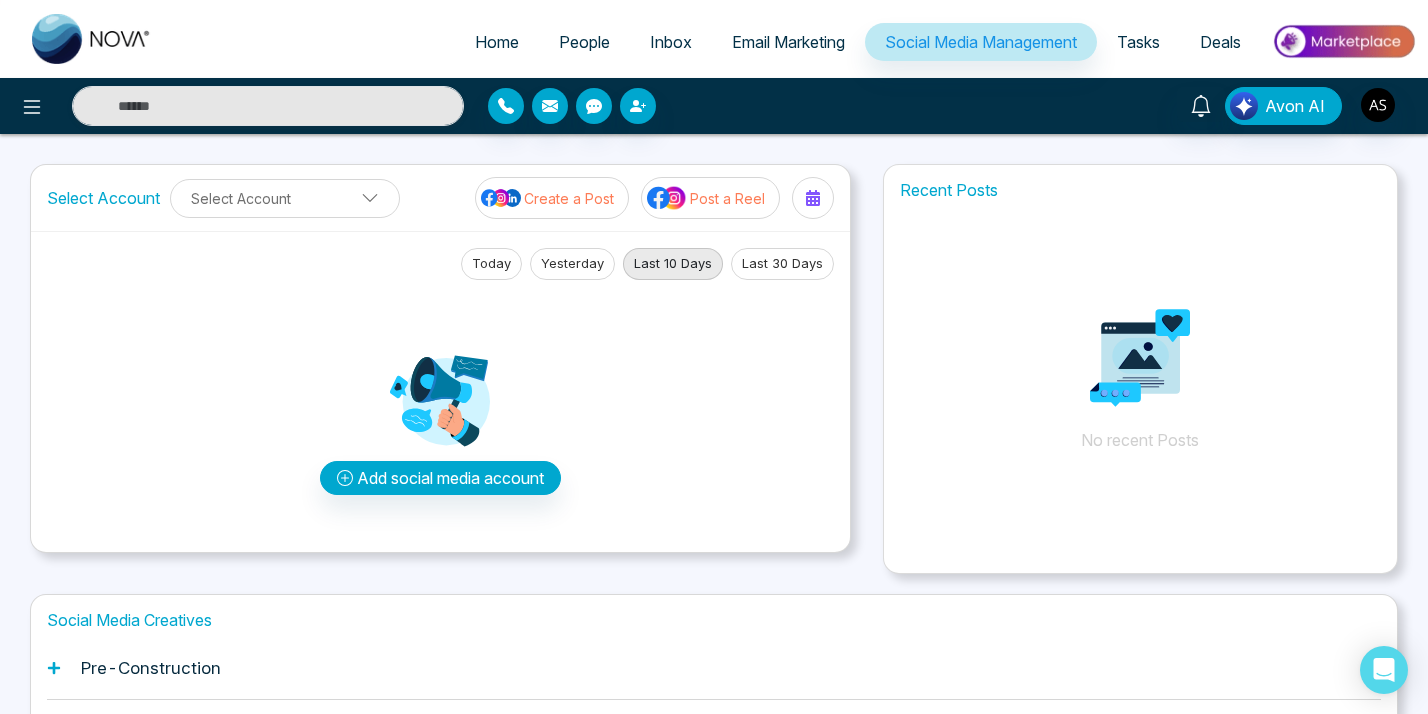 click on "Pre-Construction" at bounding box center [714, 668] 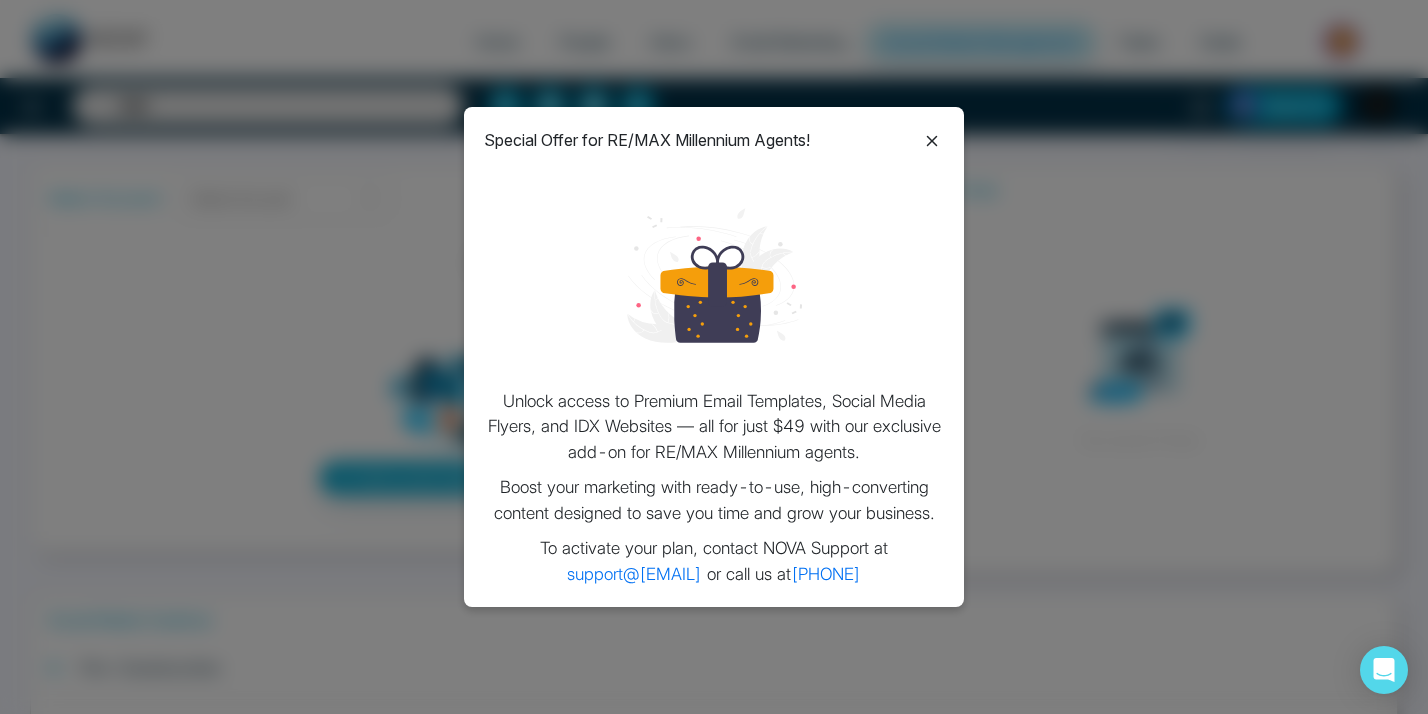 click on "Special Offer for RE/MAX Millennium Agents! Unlock access to Premium Email Templates, Social Media Flyers, and IDX Websites — all for just $49 with our exclusive add-on for RE/MAX Millennium agents. Boost your marketing with ready-to-use, high-converting content designed to save you time and grow your business. To activate your plan, contact NOVA Support at support@[EMAIL] or call us at [PHONE]" at bounding box center (714, 357) 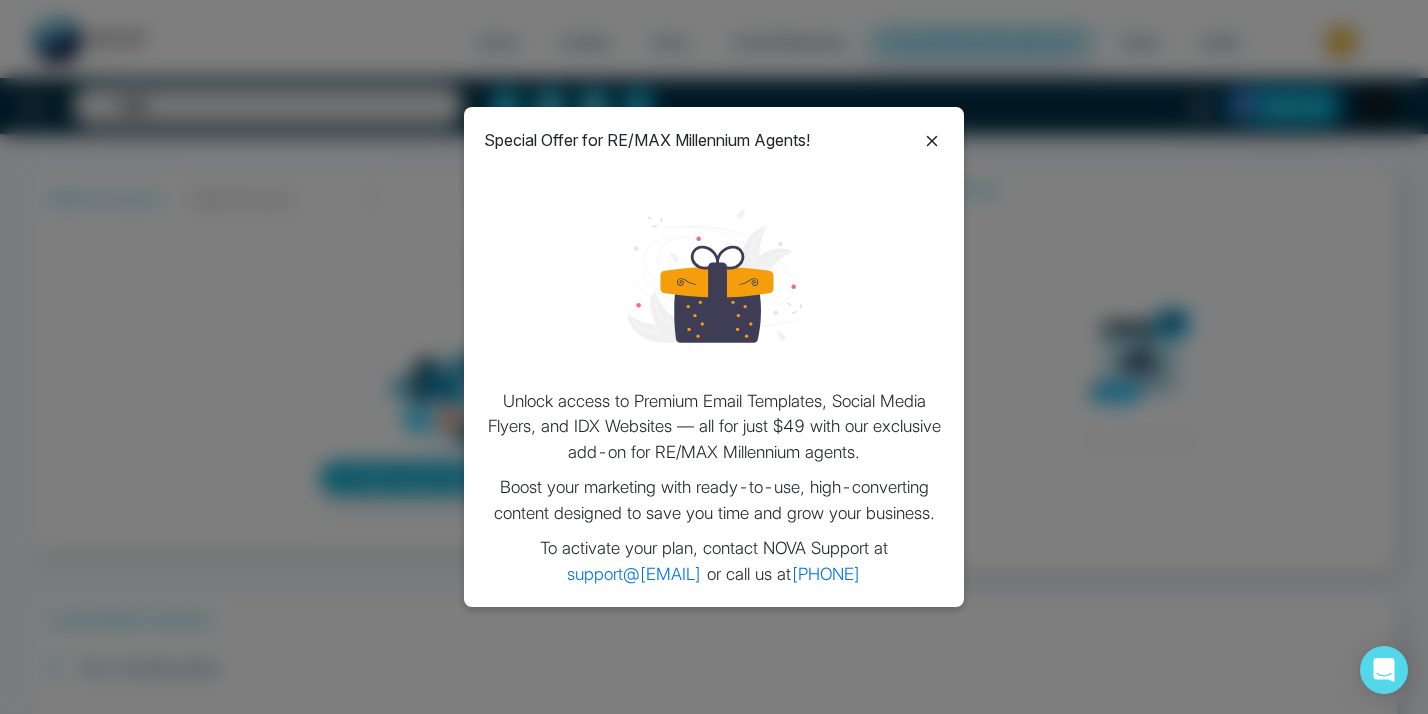click 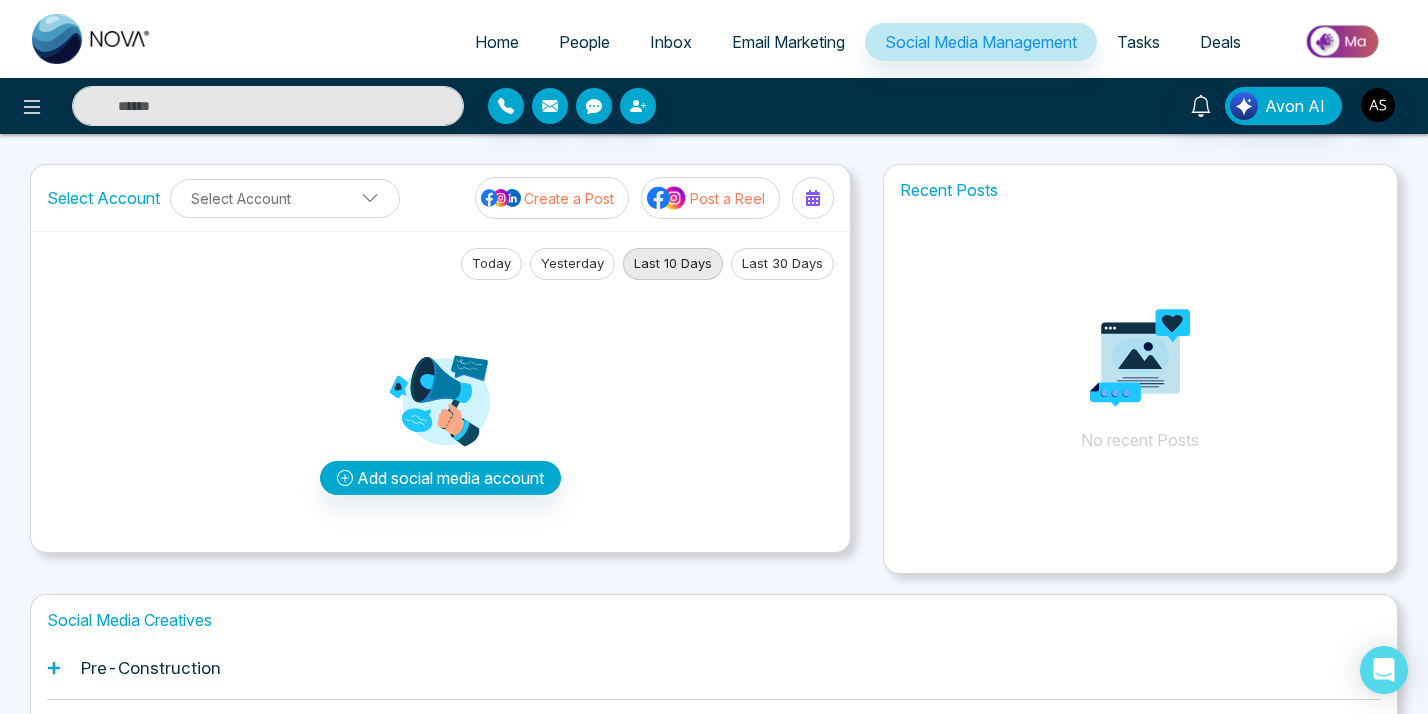 click on "Select Account Select Account  Create a Post Post a Reel Today Yesterday Last 10 Days Last 30 Days   Add social media account  Recent Posts No recent Posts Social Media Creatives Pre-Construction Housing Tips Just Listed/Just Sold" at bounding box center (714, 541) 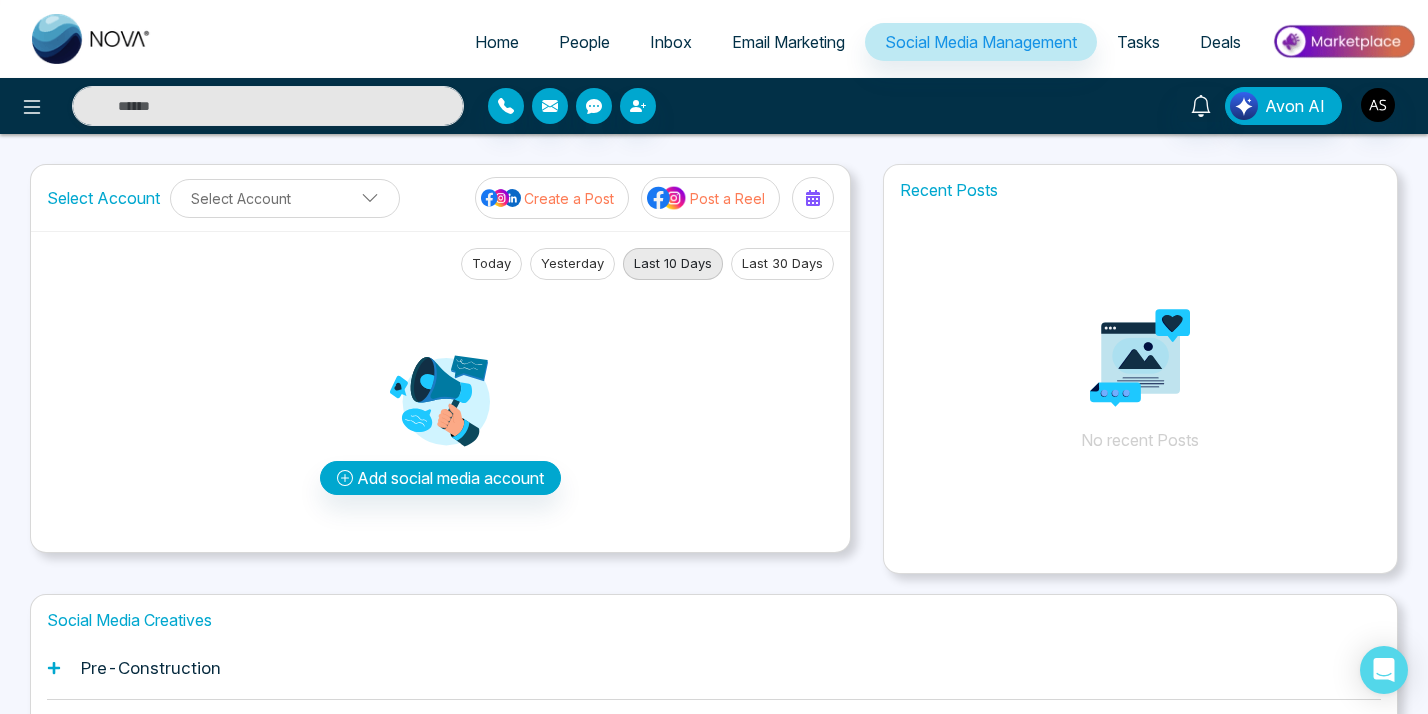 click on "Social Media Management" at bounding box center [981, 42] 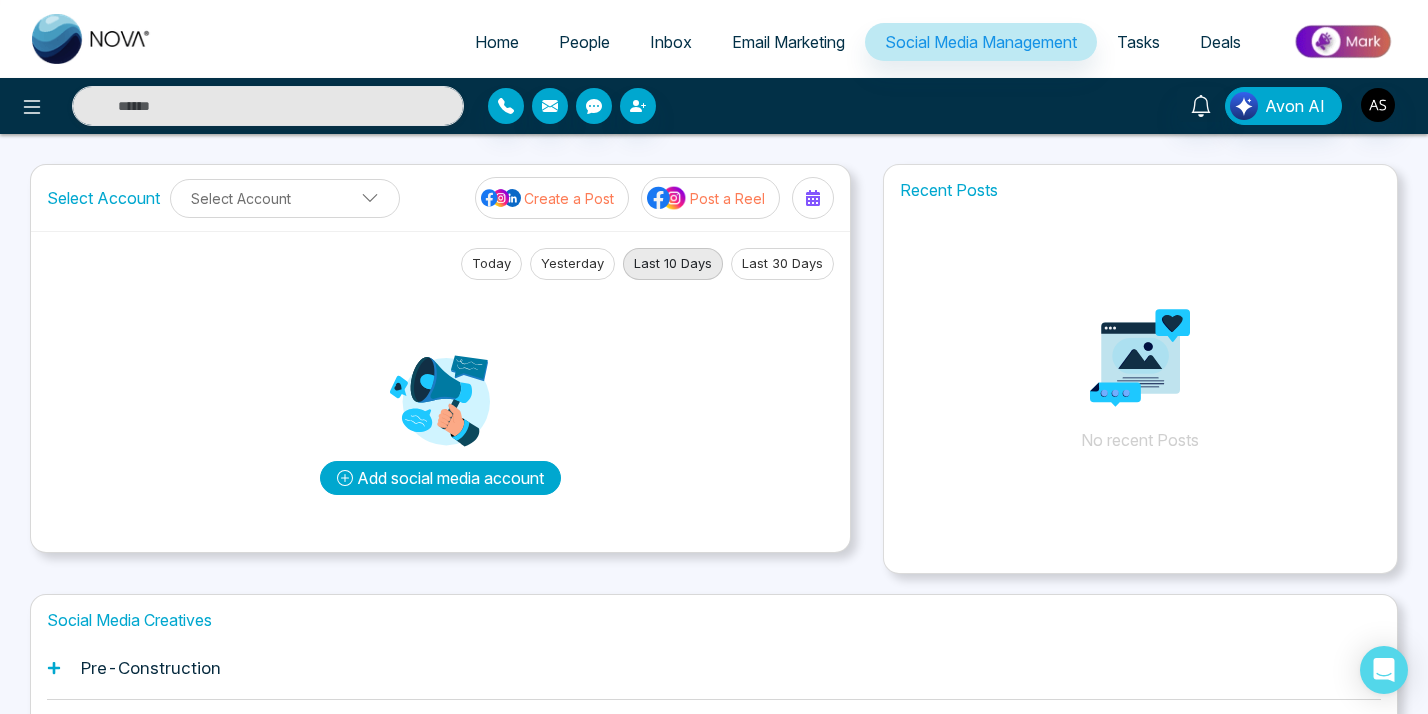 click on "Add social media account" at bounding box center [440, 478] 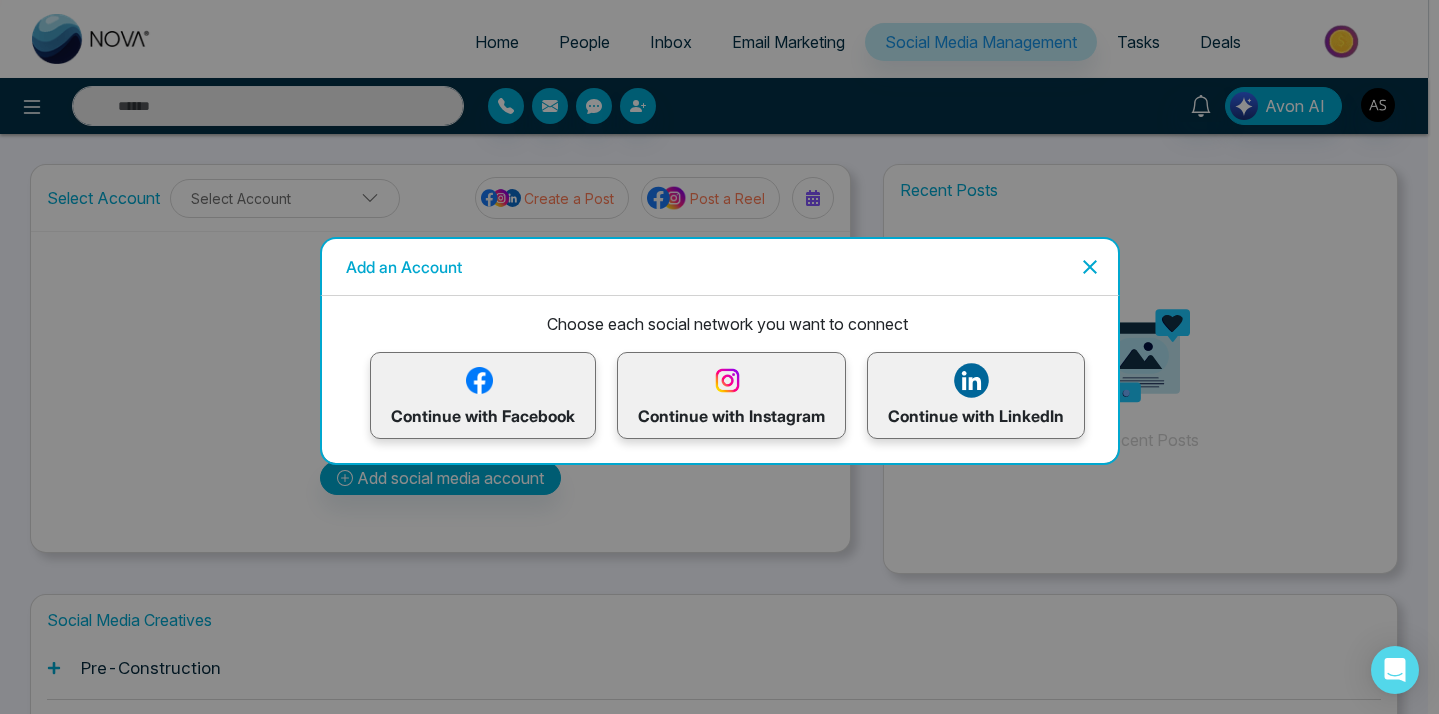 click on "Continue with Facebook" at bounding box center (483, 395) 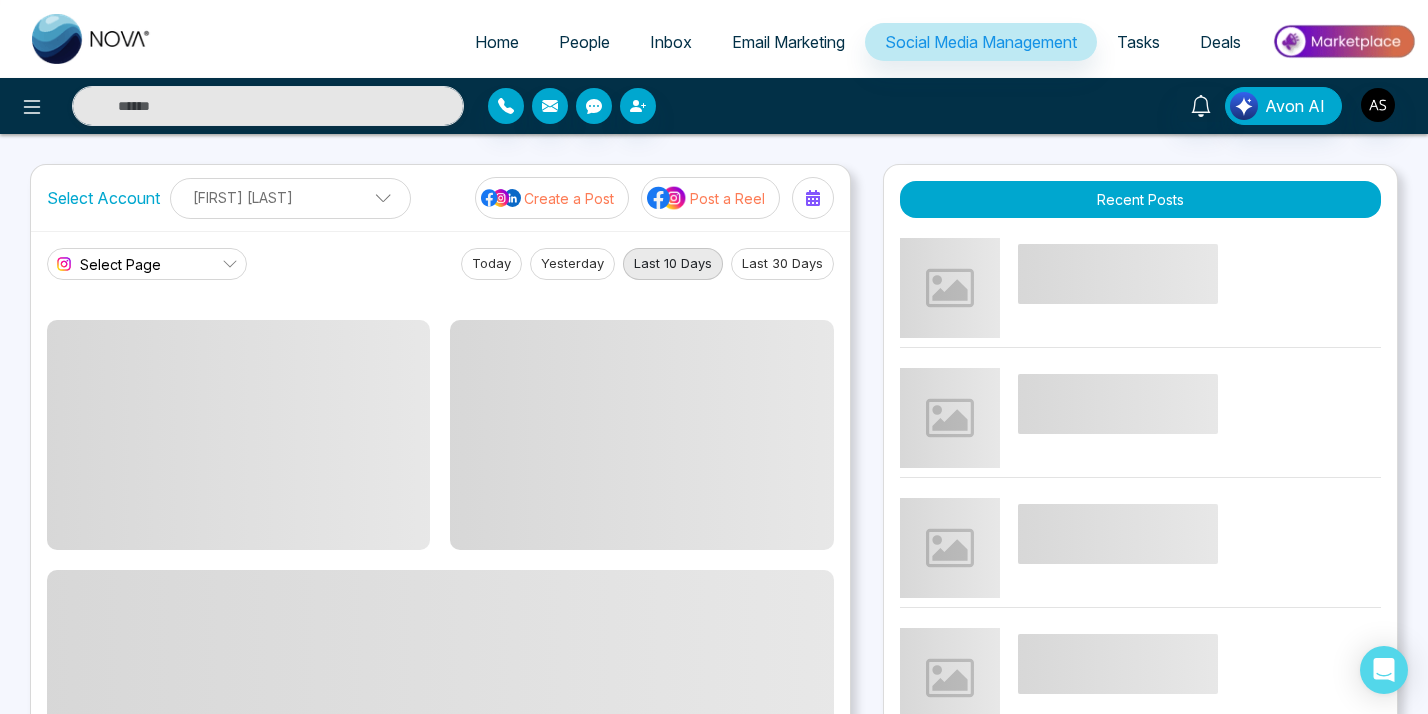 click on "Home People Inbox Email Marketing Social Media Management Tasks Deals Avon AI Select Account Adnan Khan     Adnan Khan      Add Social Accounts   Create a Post Post a Reel Select Page Today Yesterday Last 10 Days Last 30 Days Recent Posts Social Media Creatives Pre-Construction Housing Tips Just Listed/Just Sold   Add an Account Choose each social network you want to connect Continue with Facebook  Continue with Instagram Continue with LinkedIn   Lets get you to the finish line Connect your Business profile to your facebook Page.  Here's  how: Log in to facebook Select a Business profile  that's   connected to a  Facebook Page Add to Nova CRM Log in to Facebook" at bounding box center [714, 615] 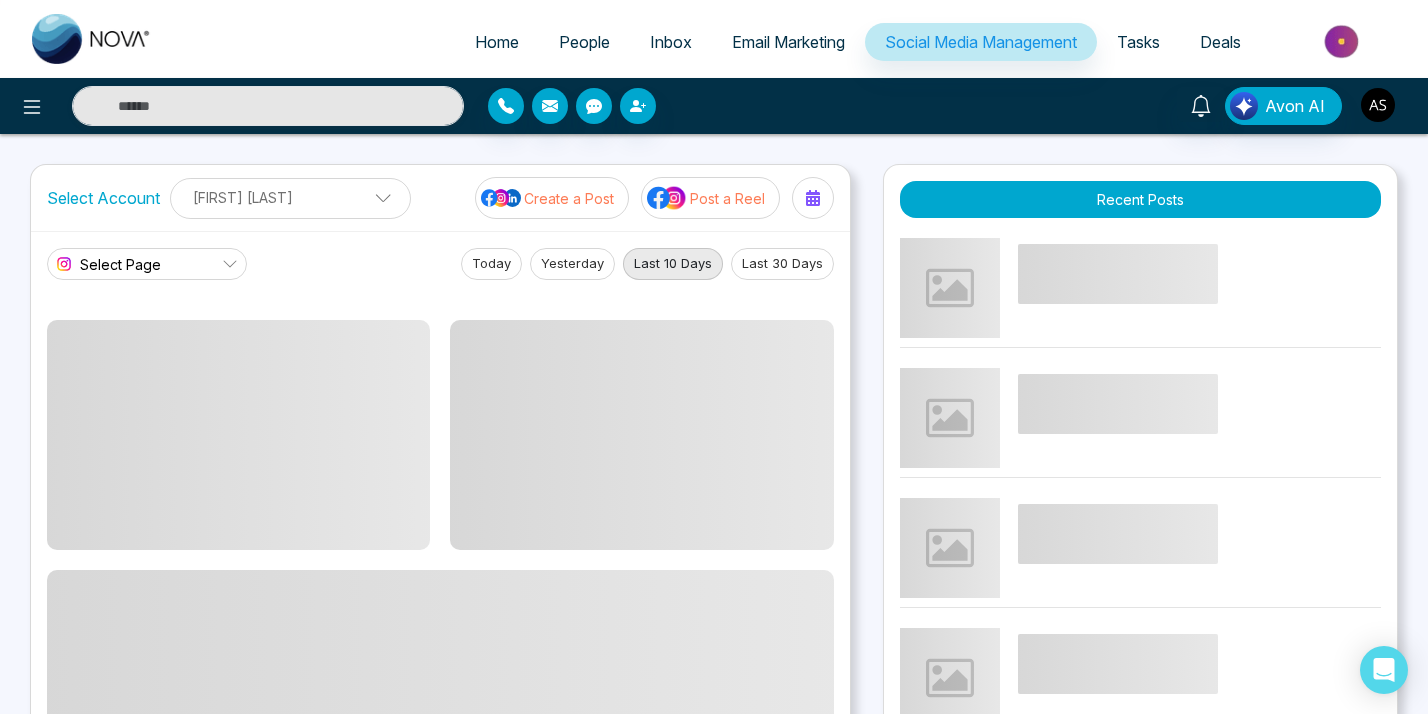 click at bounding box center (1378, 105) 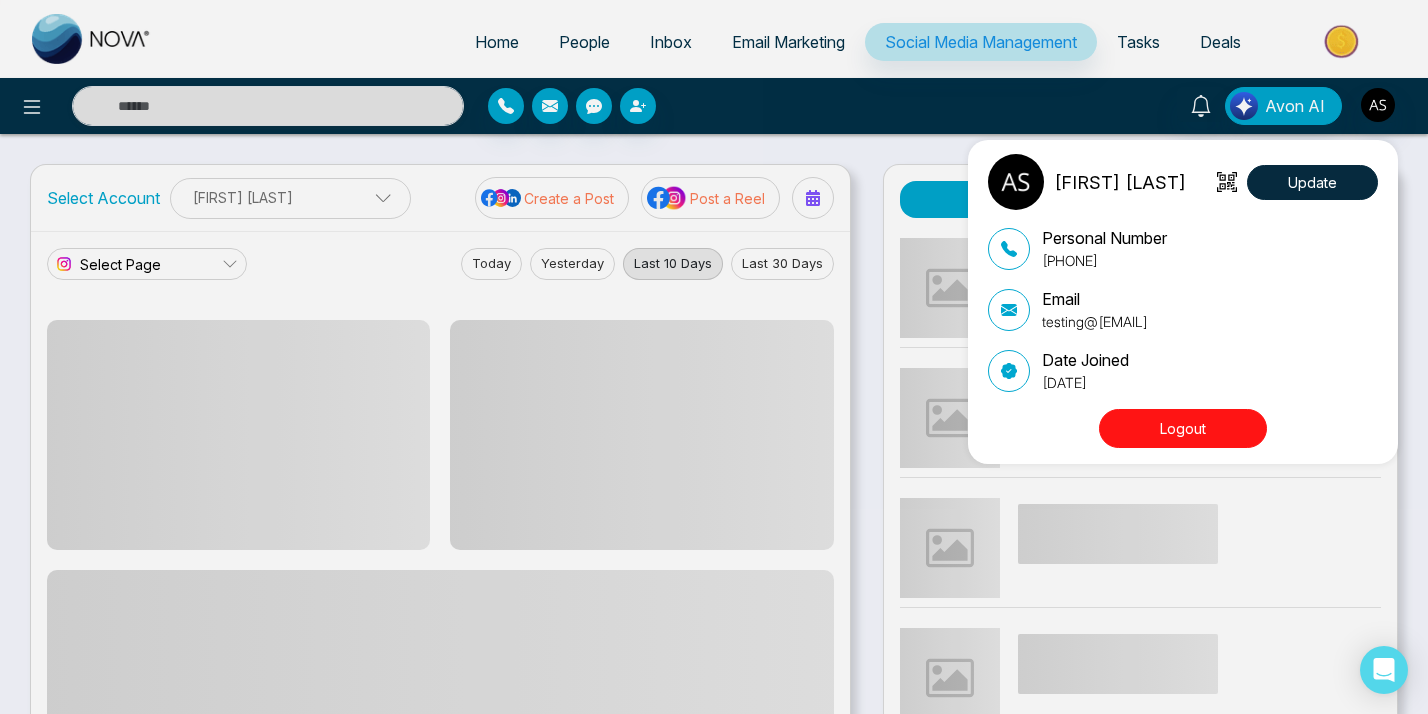 click on "Adarsh Srivastava Update Personal Number +918460937300 Email testing@novacrm.ca Date Joined February 7, 2023 Logout" at bounding box center (714, 357) 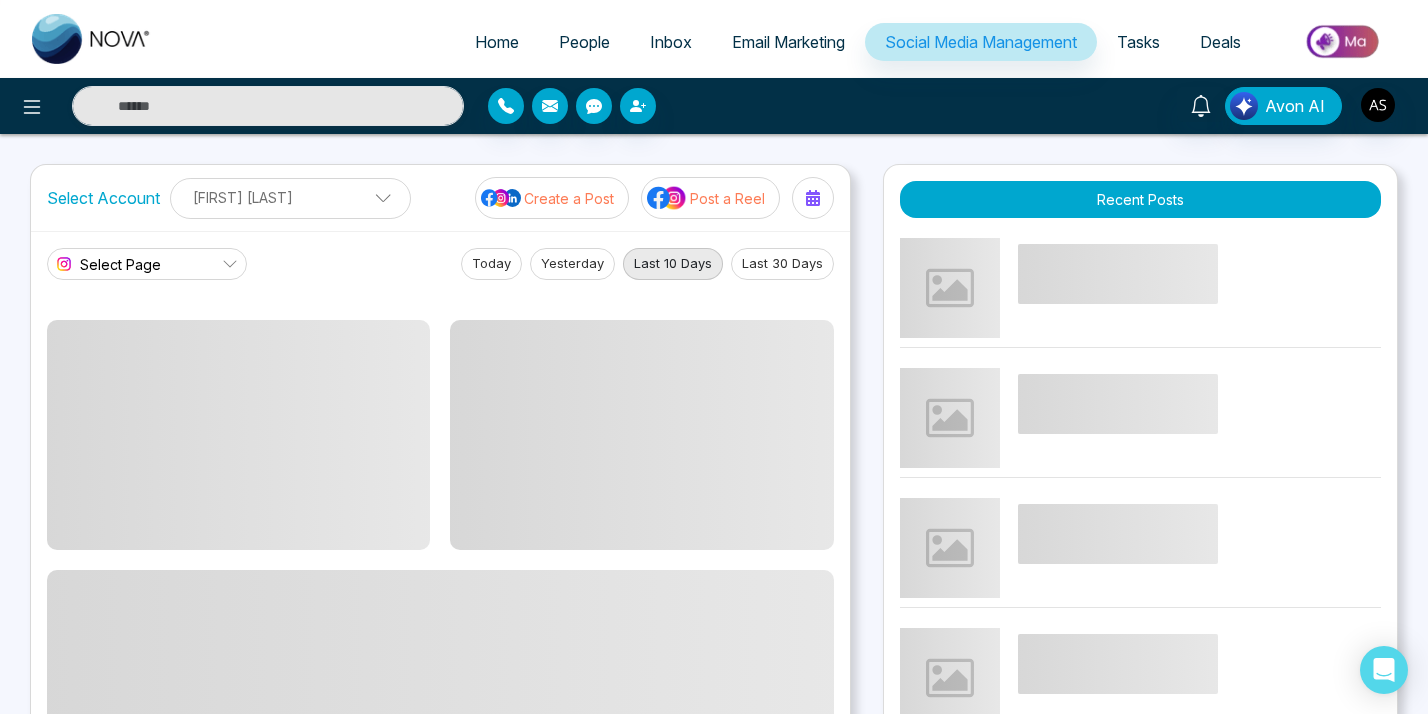 click on "Adnan Khan" at bounding box center [290, 197] 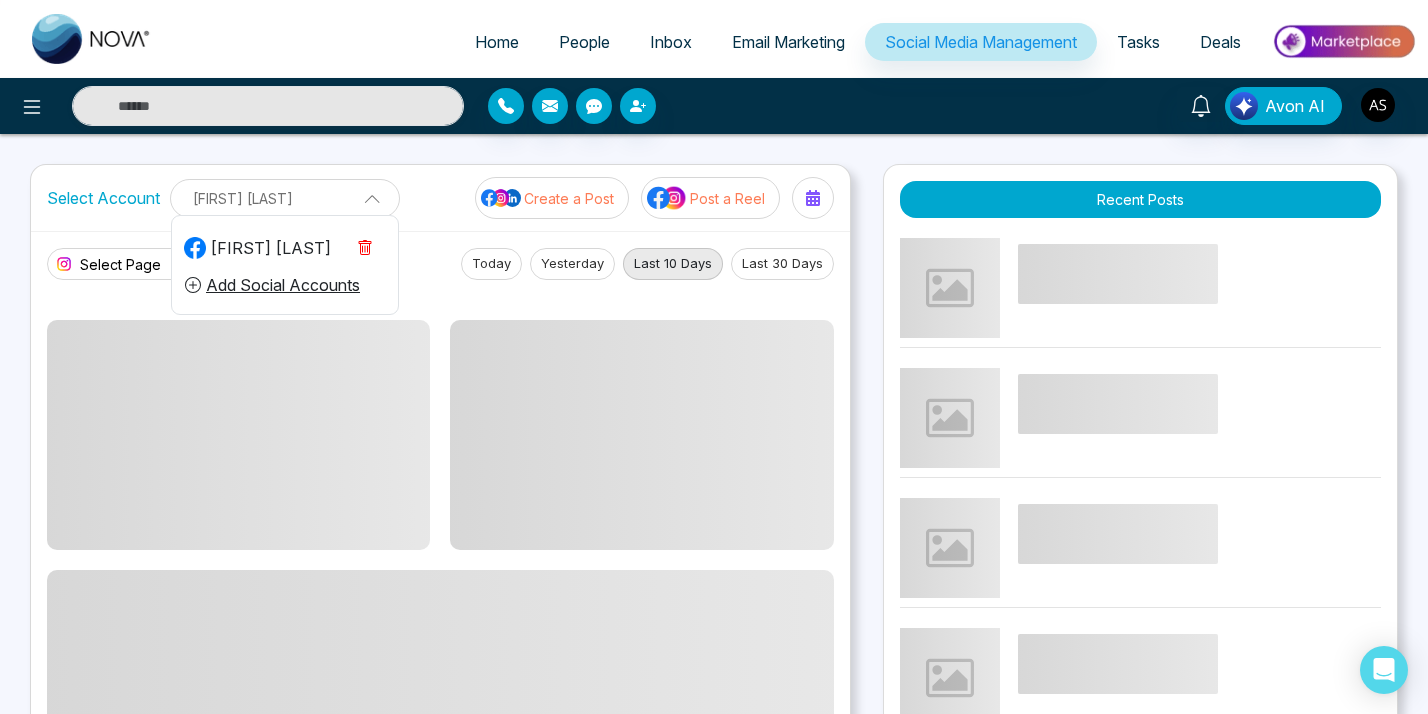 click 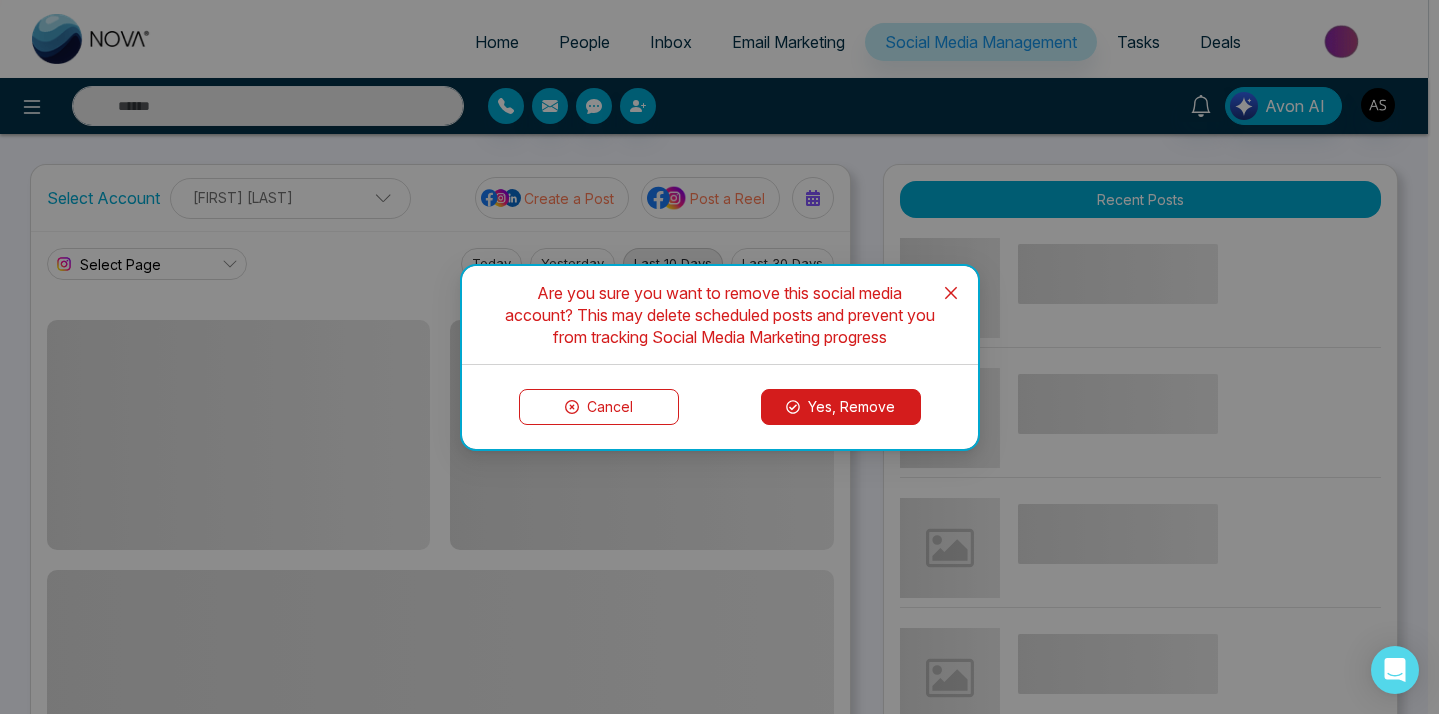 click on "Yes, Remove" at bounding box center [841, 407] 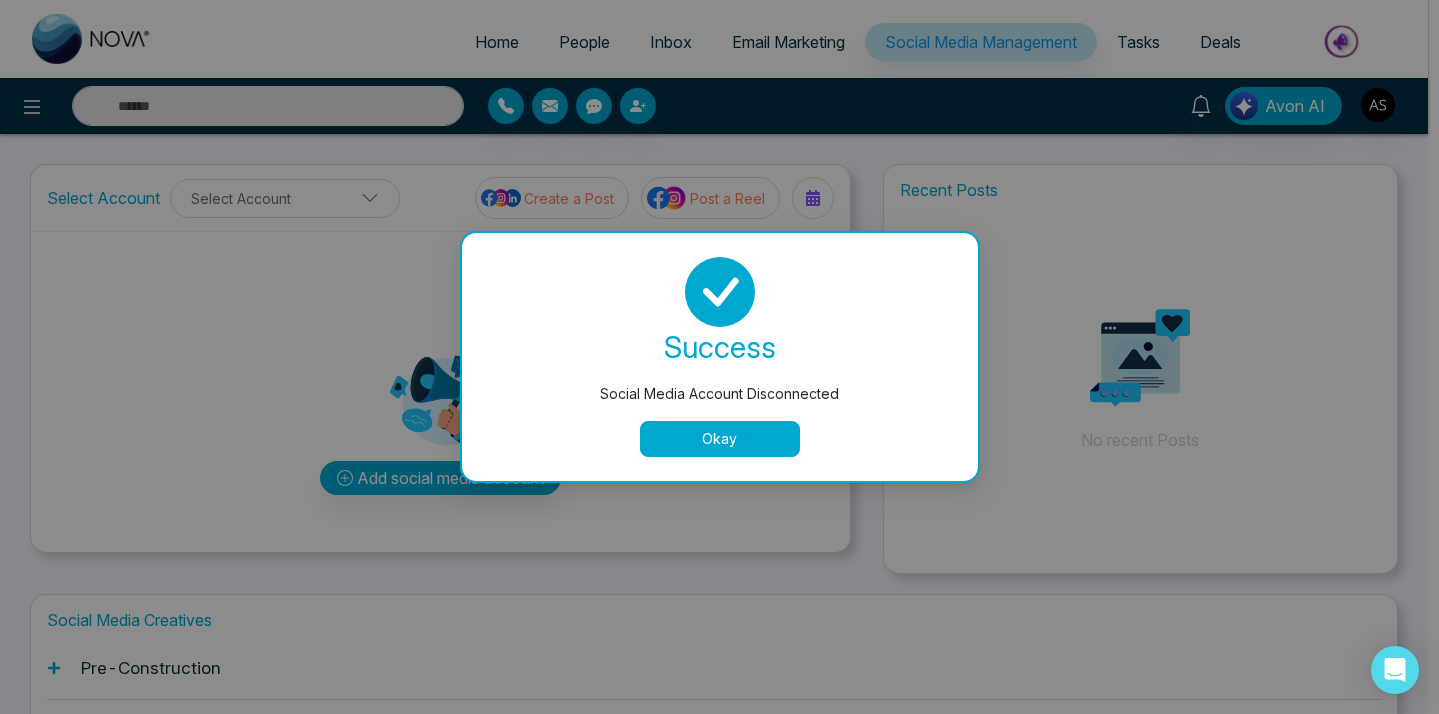 click on "Okay" at bounding box center [720, 439] 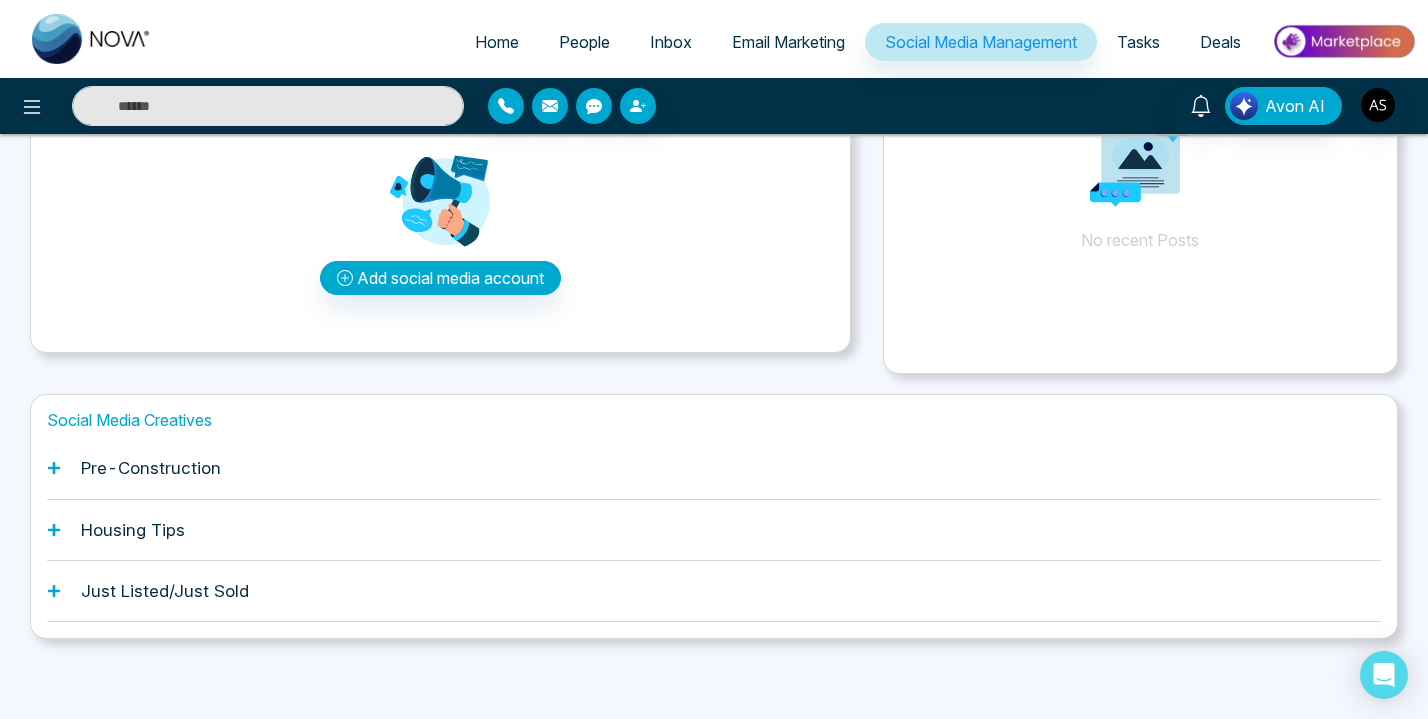 scroll, scrollTop: 0, scrollLeft: 0, axis: both 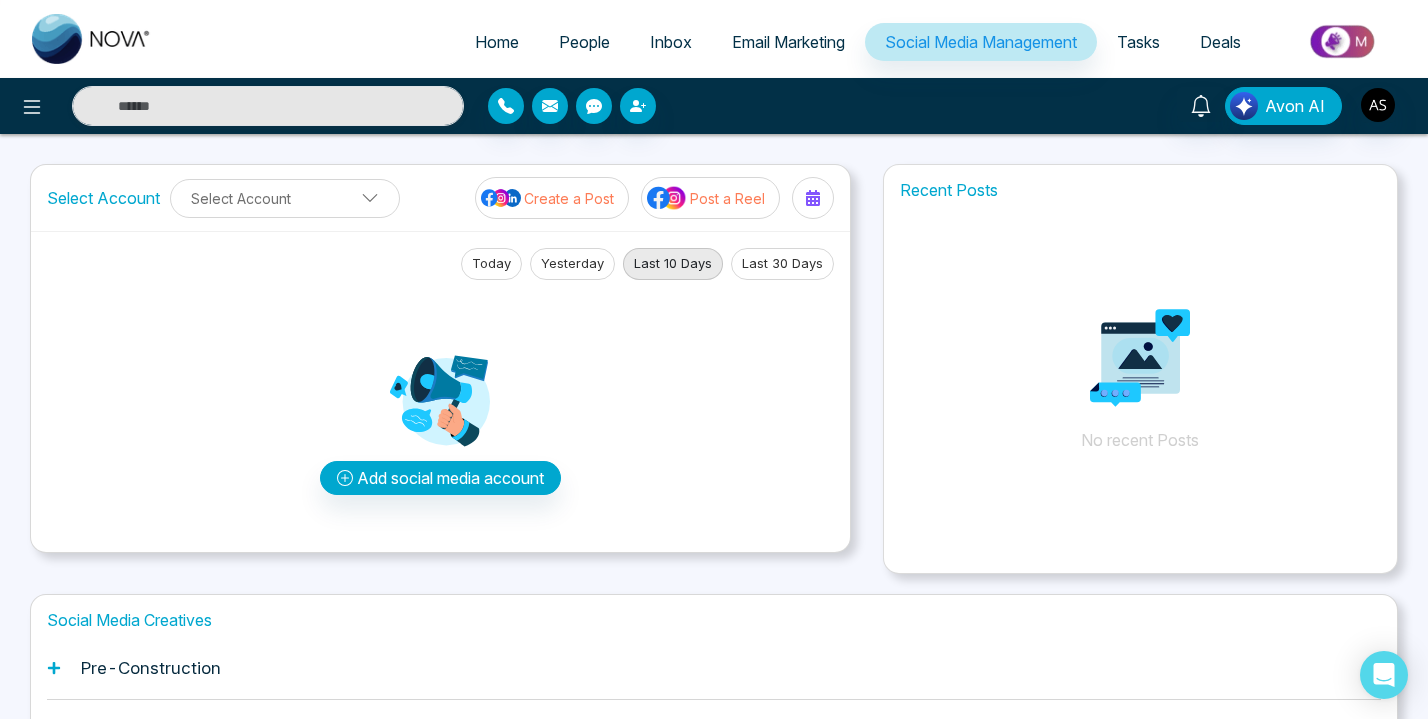 click on "Avon AI" at bounding box center (1130, 106) 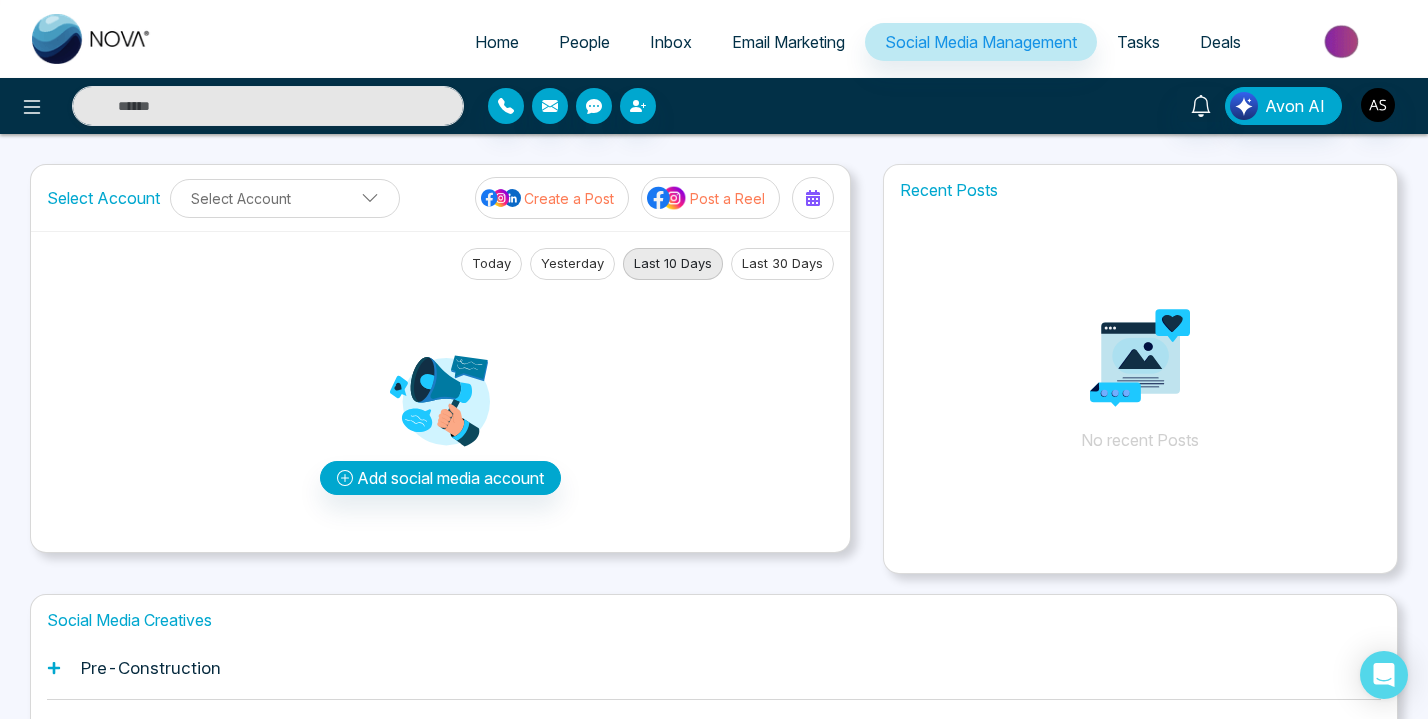 click on "Avon AI" at bounding box center [1130, 106] 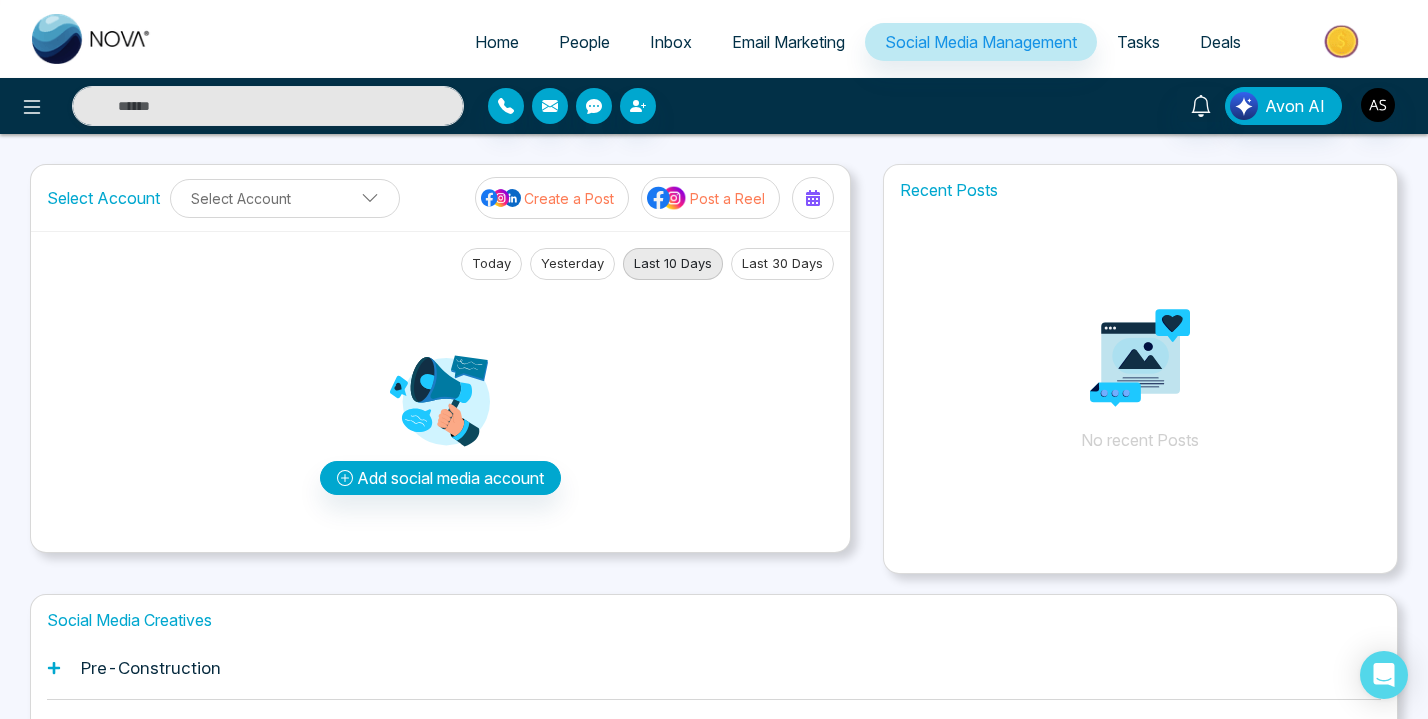 click on "Avon AI" at bounding box center (1130, 106) 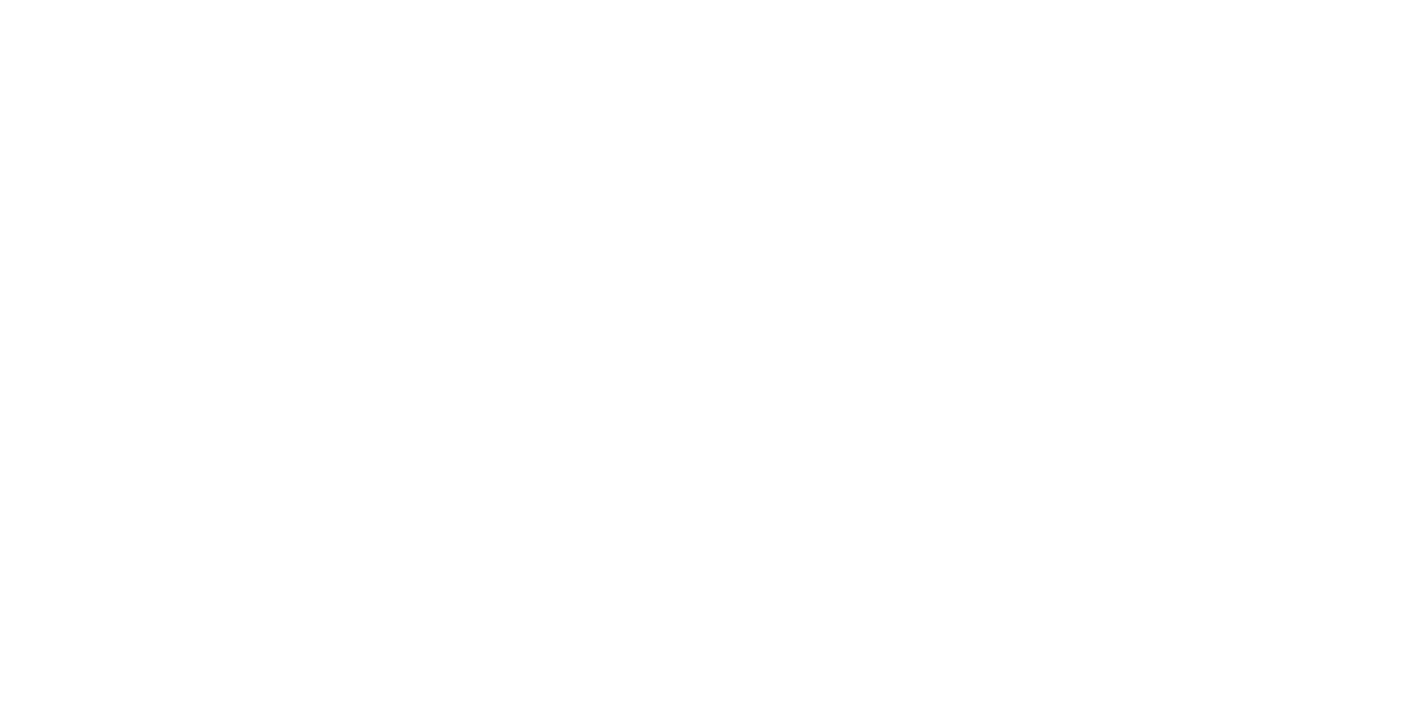 scroll, scrollTop: 0, scrollLeft: 0, axis: both 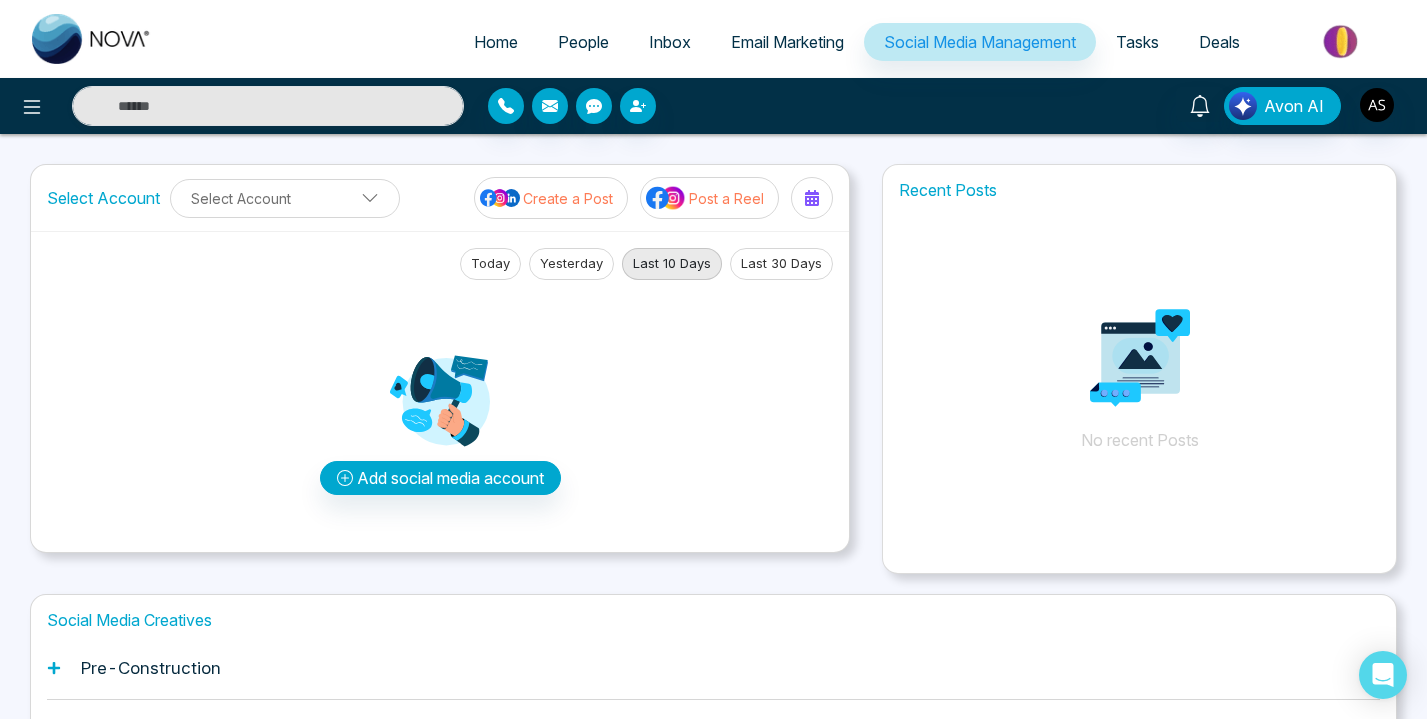 click on "Recent Posts No recent Posts" at bounding box center (1139, 369) 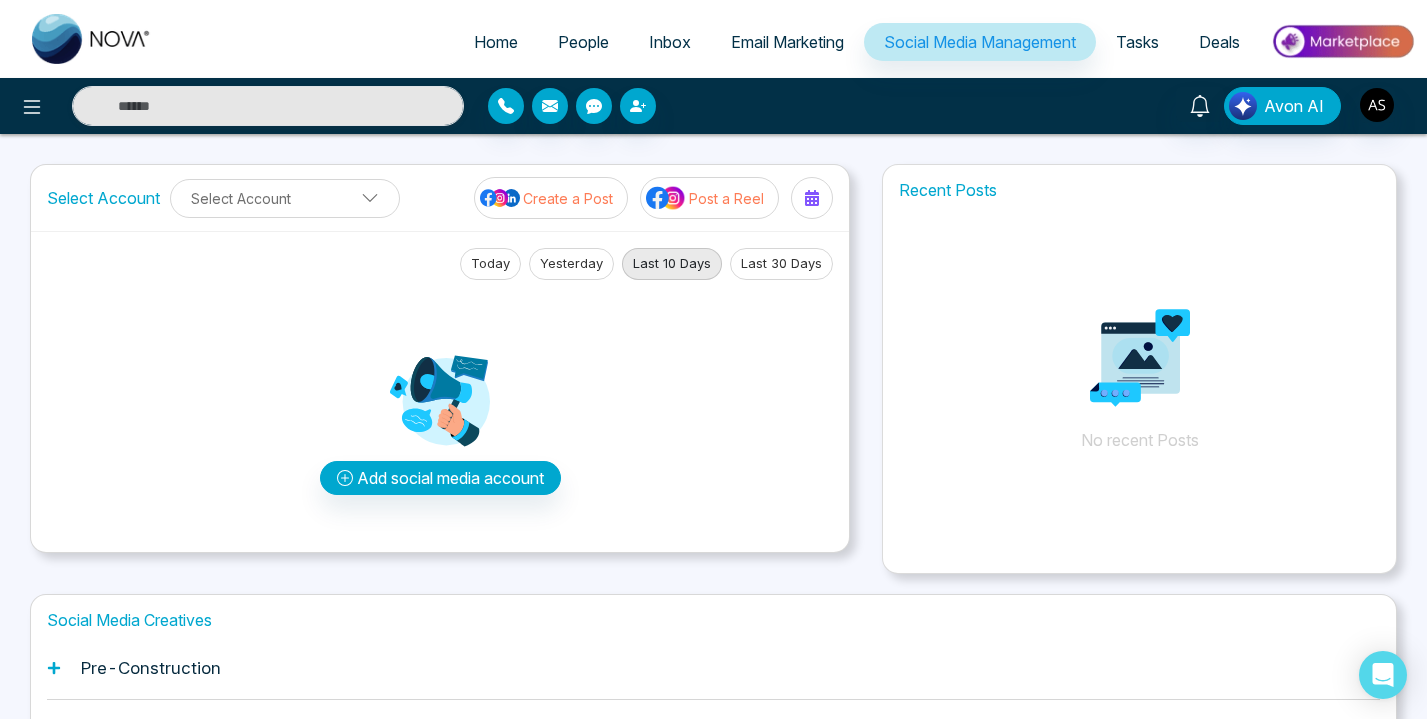 click on "Social Media Management" at bounding box center [980, 42] 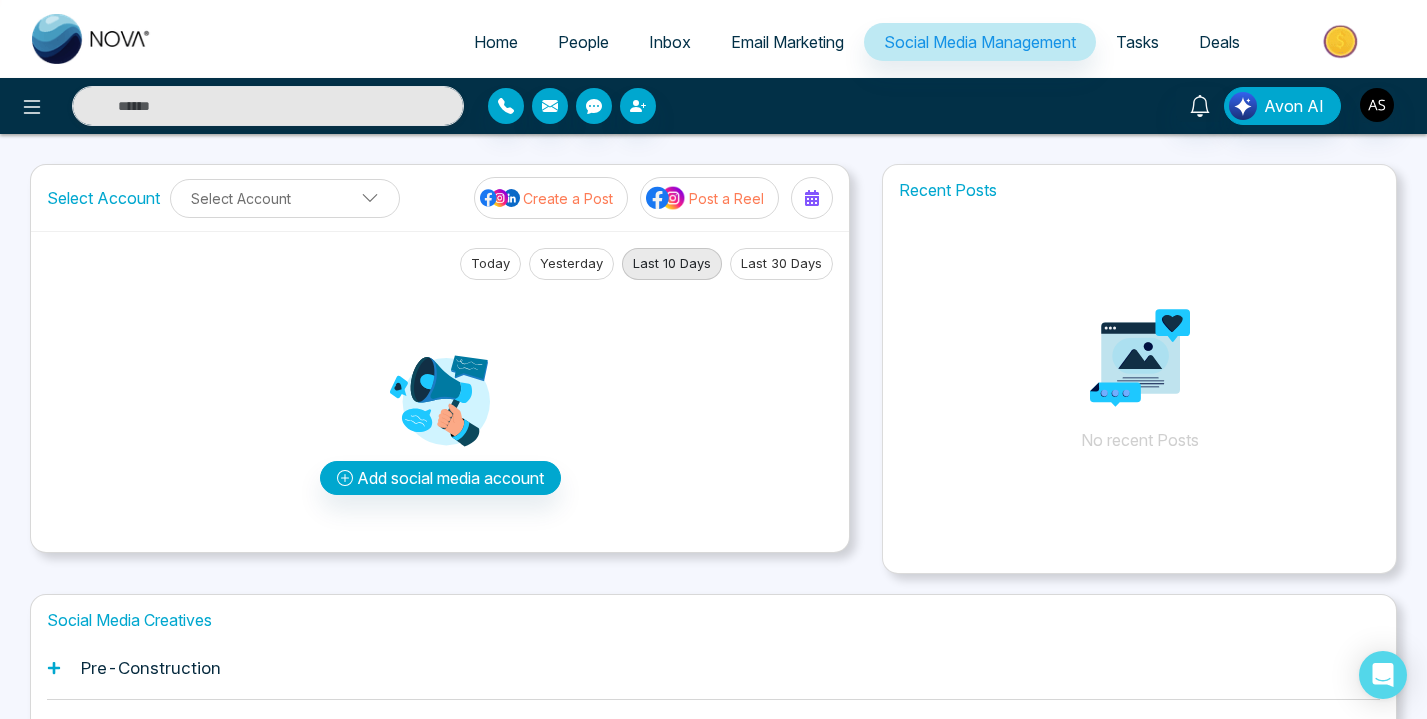 click on "Avon AI" at bounding box center (1129, 106) 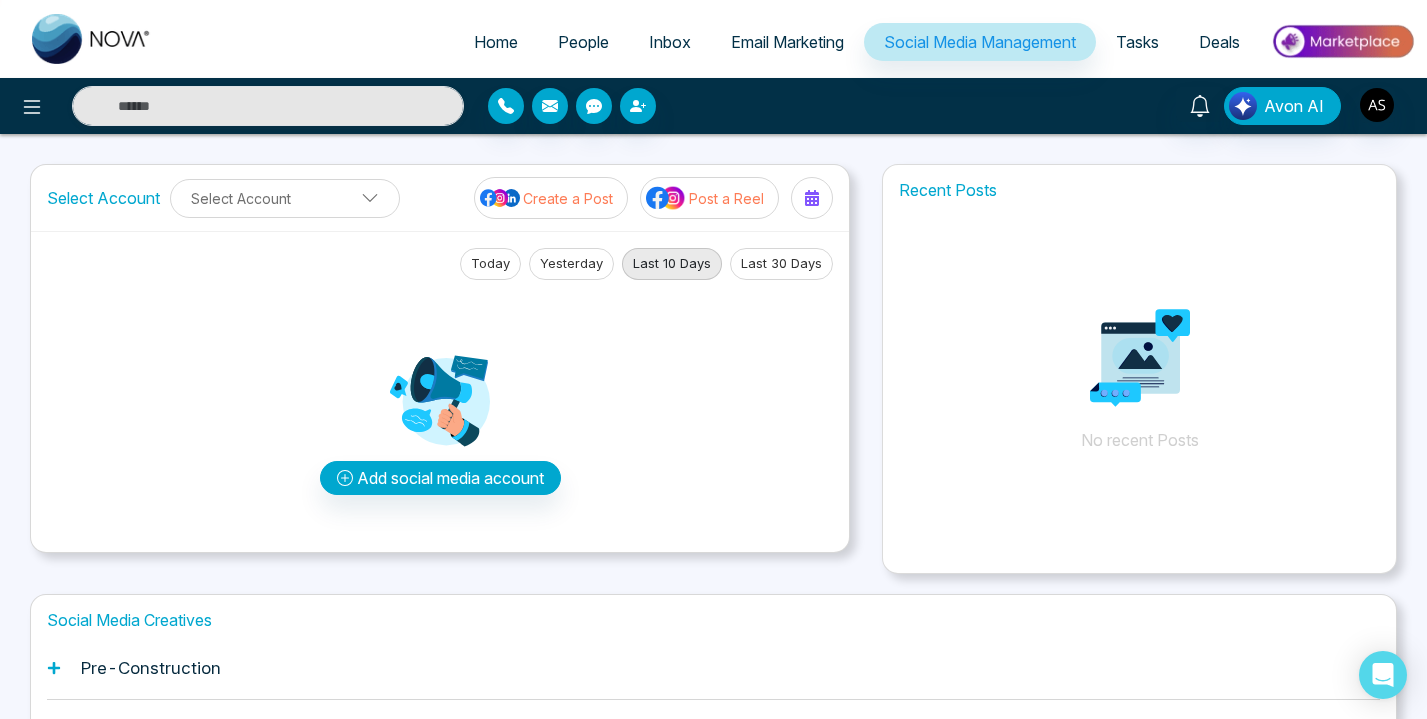 click on "Social Media Management" at bounding box center [980, 42] 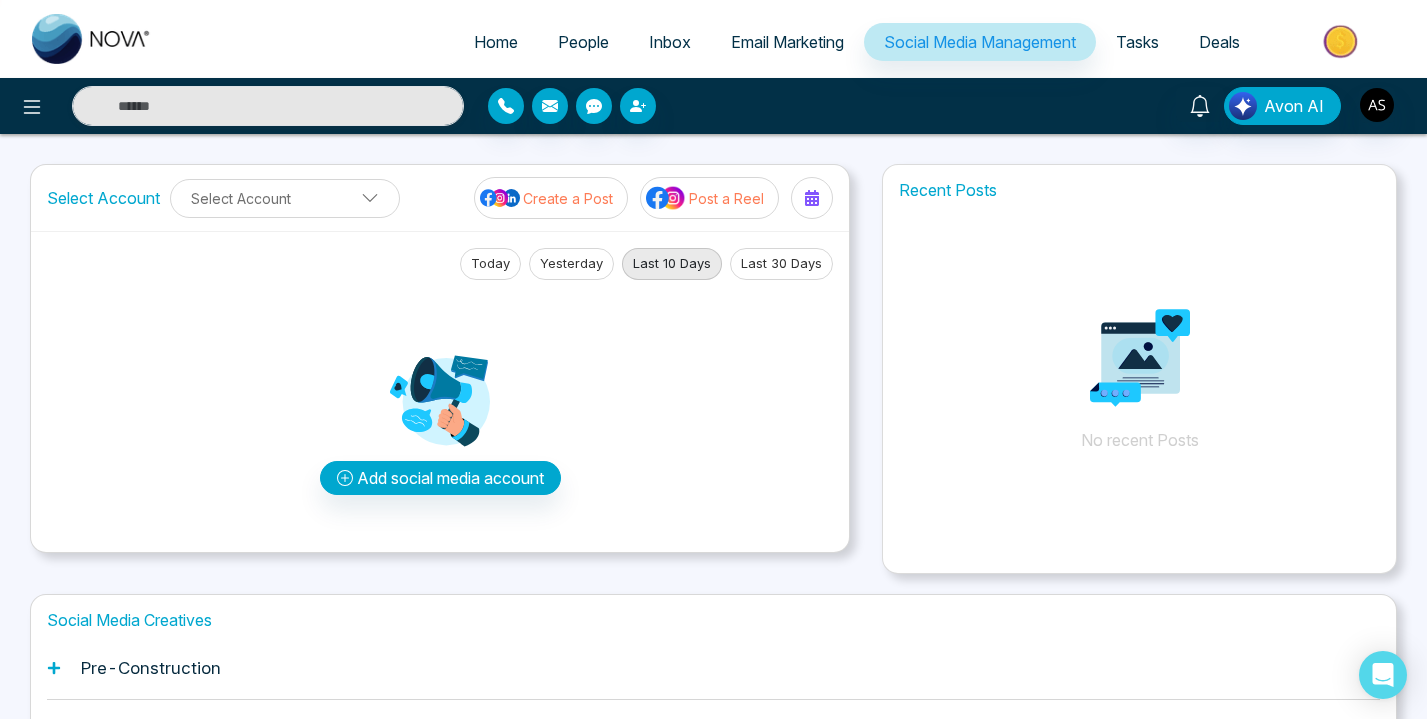 click on "Avon AI" at bounding box center [1129, 106] 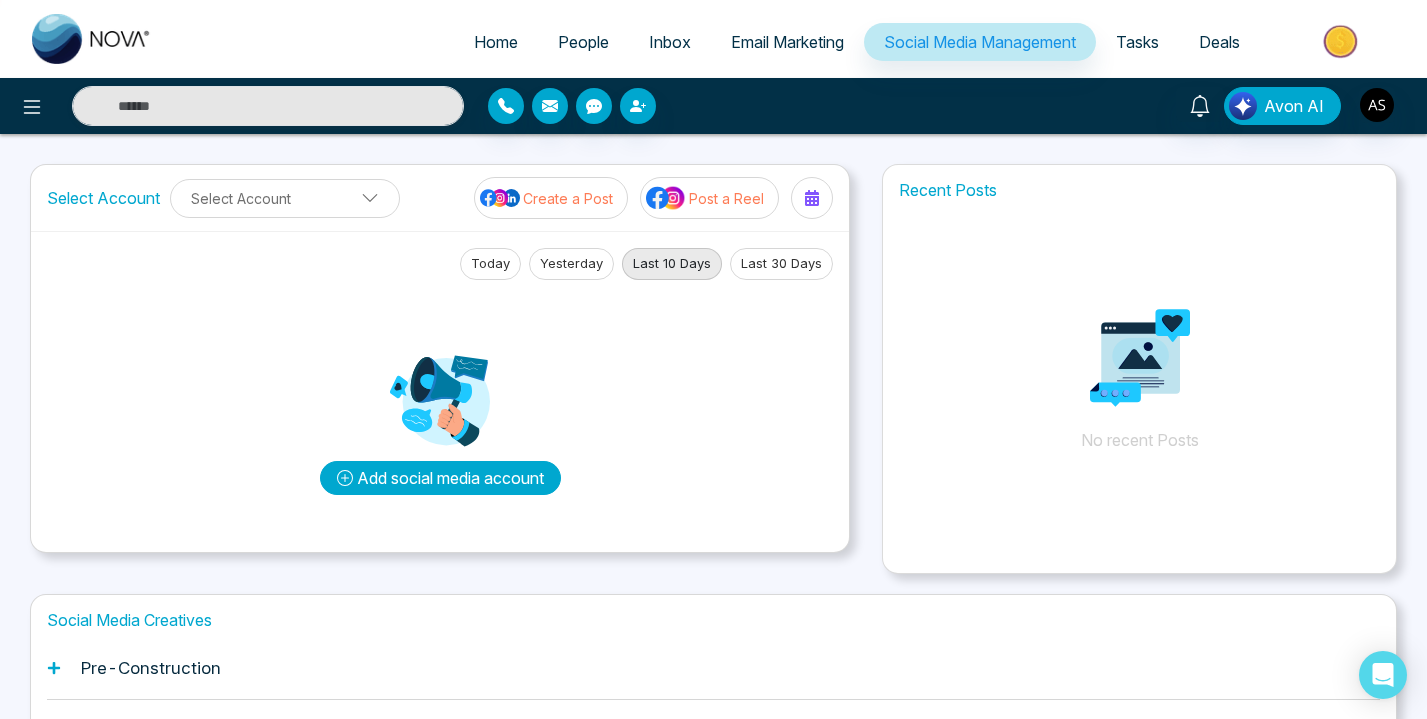 click on "Add social media account" at bounding box center [440, 478] 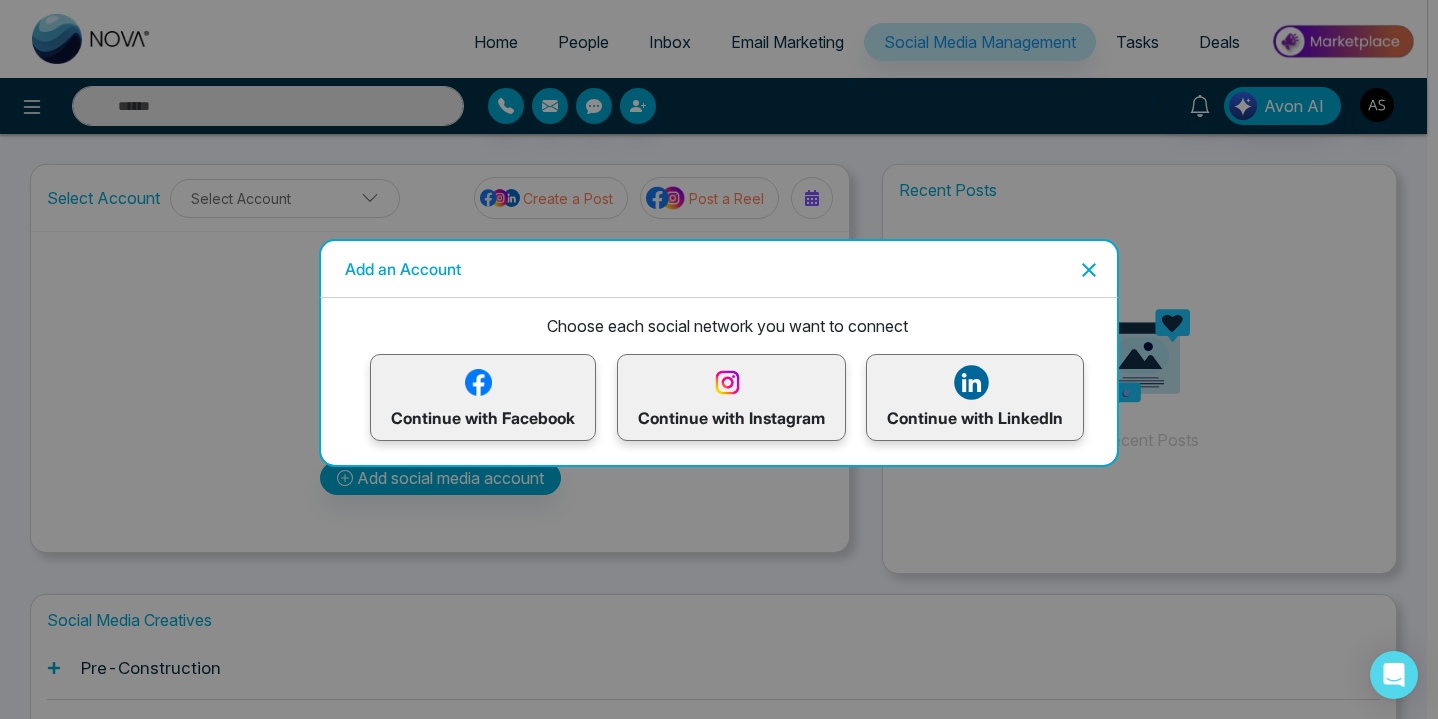 click on "Continue with Facebook" at bounding box center (483, 397) 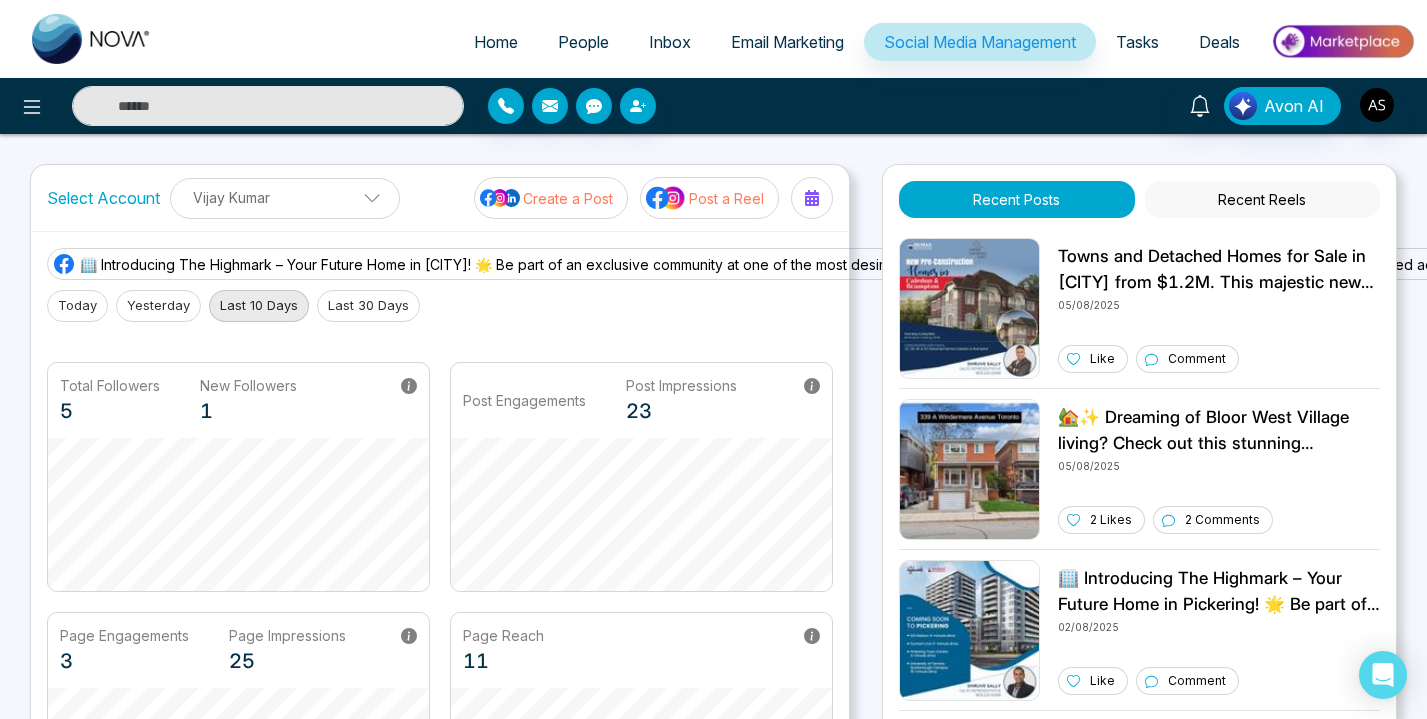 click on "Vijay Kumar" at bounding box center [285, 197] 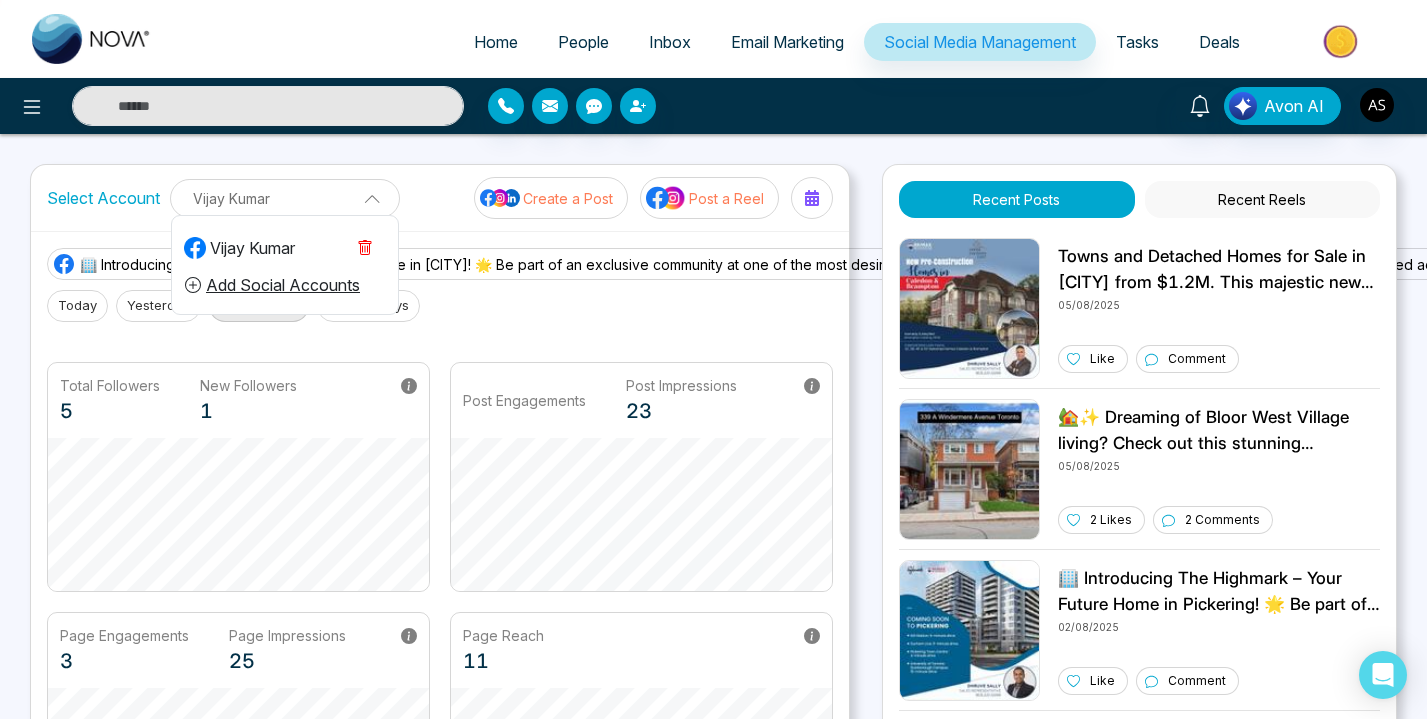 click at bounding box center [365, 248] 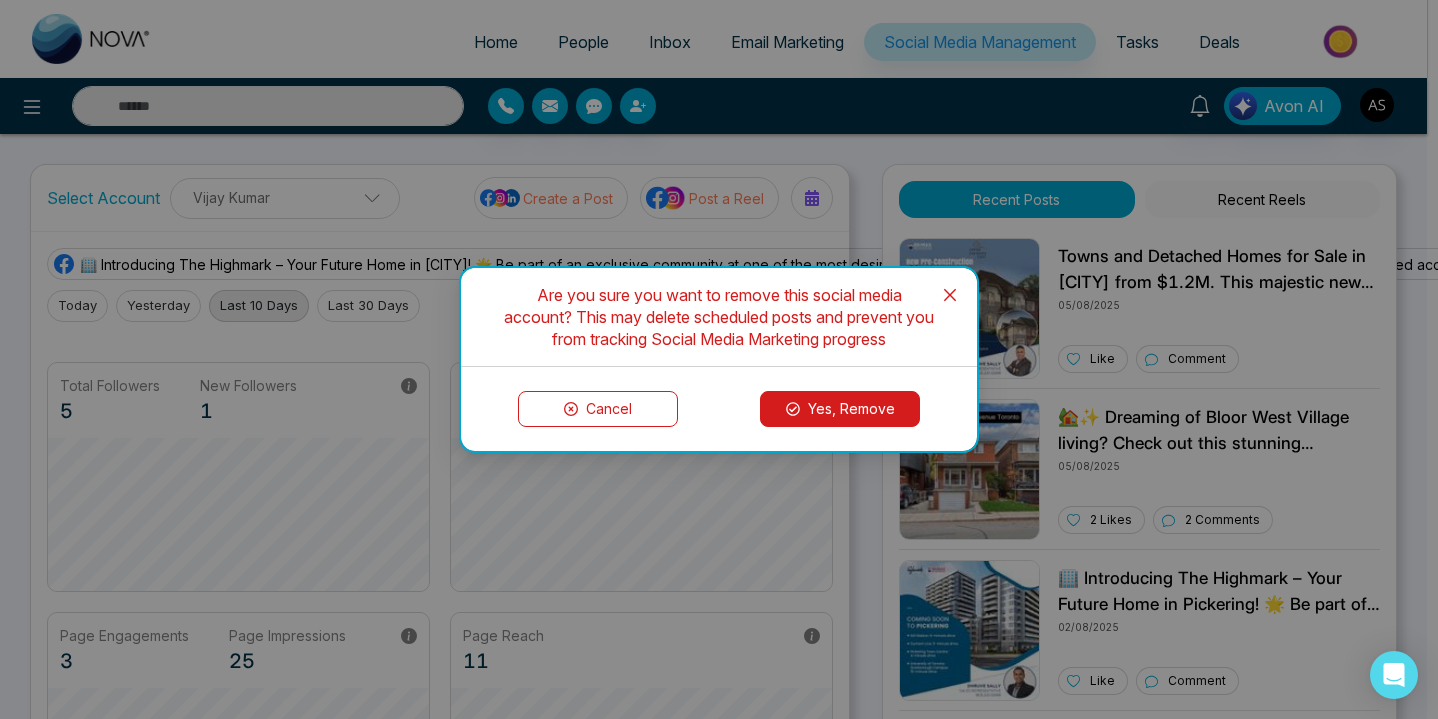 click on "Yes, Remove" at bounding box center (840, 409) 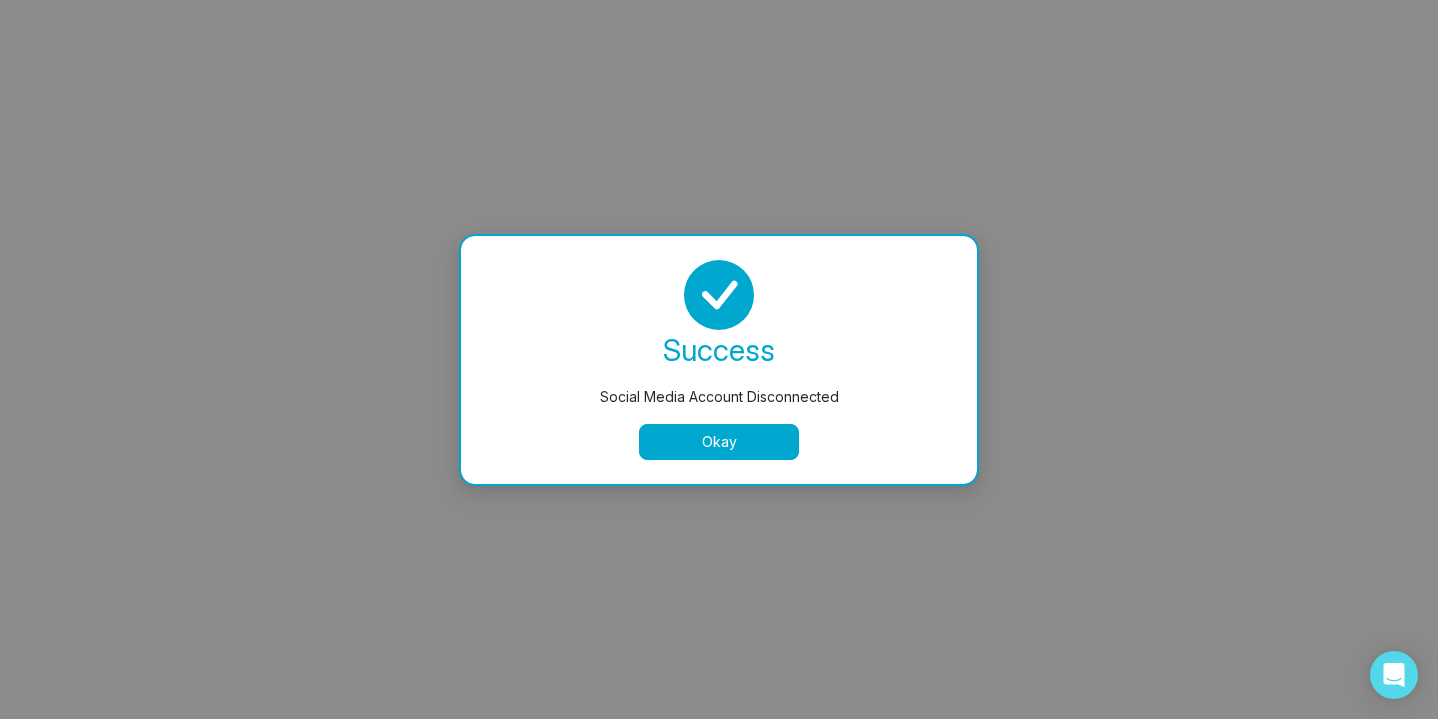 click on "Okay" at bounding box center [719, 442] 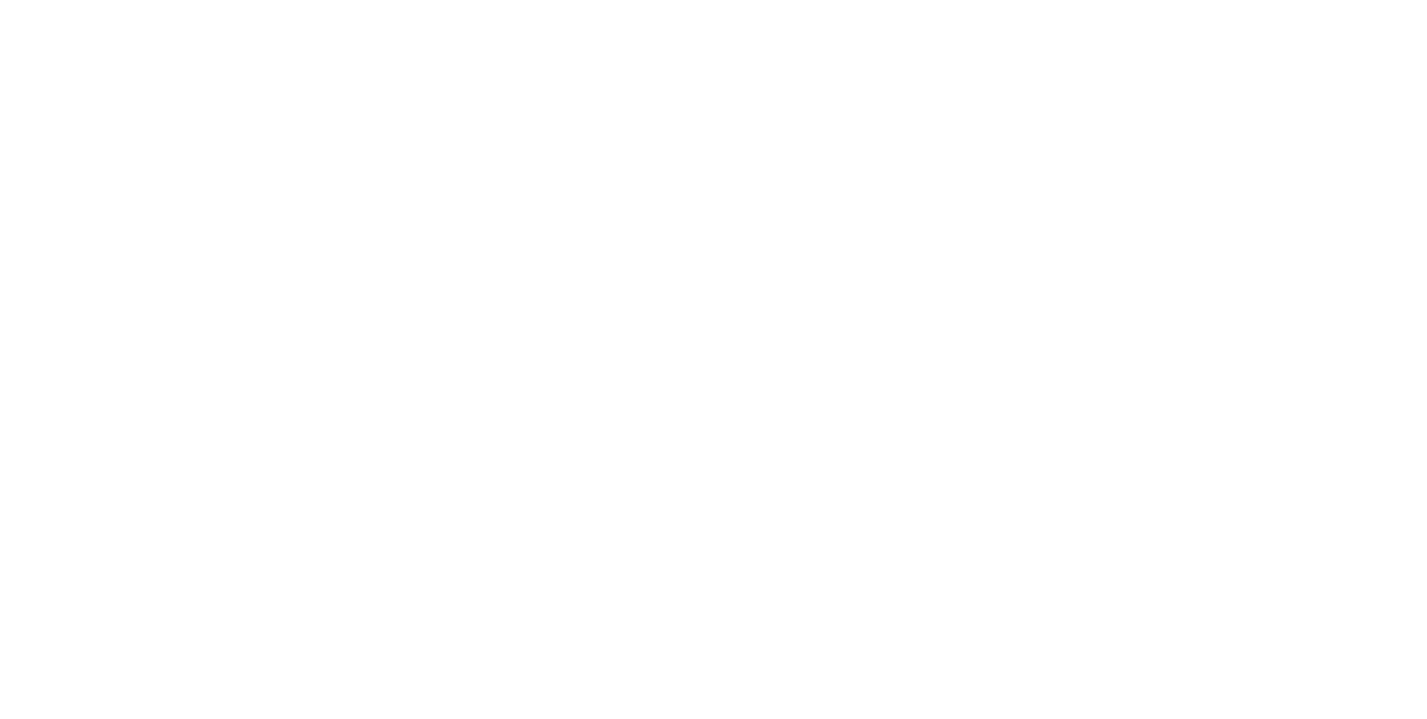 scroll, scrollTop: 0, scrollLeft: 0, axis: both 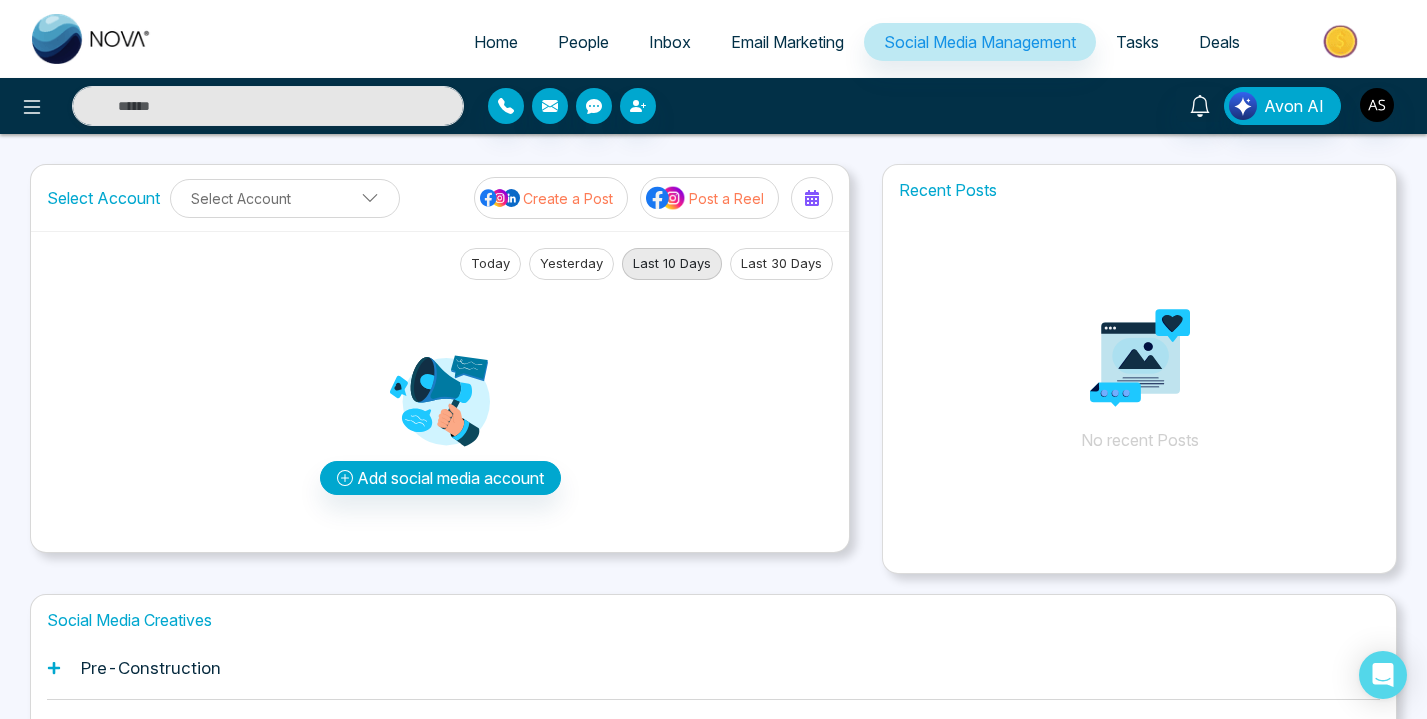click on "Home People Inbox Email Marketing Social Media Management Tasks Deals Avon AI Select Account Select Account  Create a Post Post a Reel Today Yesterday Last 10 Days Last 30 Days   Add social media account  Recent Posts No recent Posts Social Media Creatives Pre-Construction Housing Tips Just Listed/Just Sold   Add an Account Choose each social network you want to connect Continue with Facebook  Continue with Instagram Continue with LinkedIn   Lets get you to the finish line Connect your Business profile to your facebook Page.  Here's  how: Log in to facebook Select a Business profile  that's   connected to a  Facebook Page Add to Nova CRM Log in to Facebook" at bounding box center [713, 459] 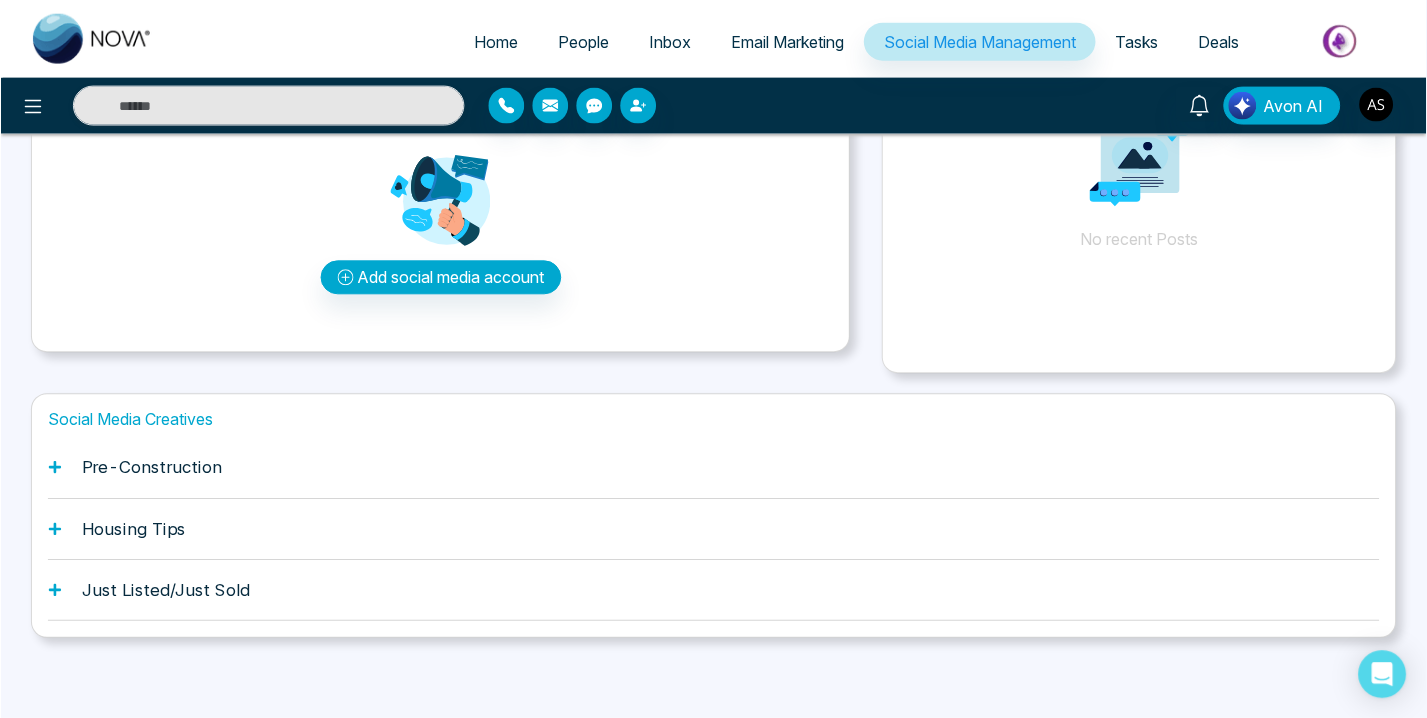 scroll, scrollTop: 0, scrollLeft: 0, axis: both 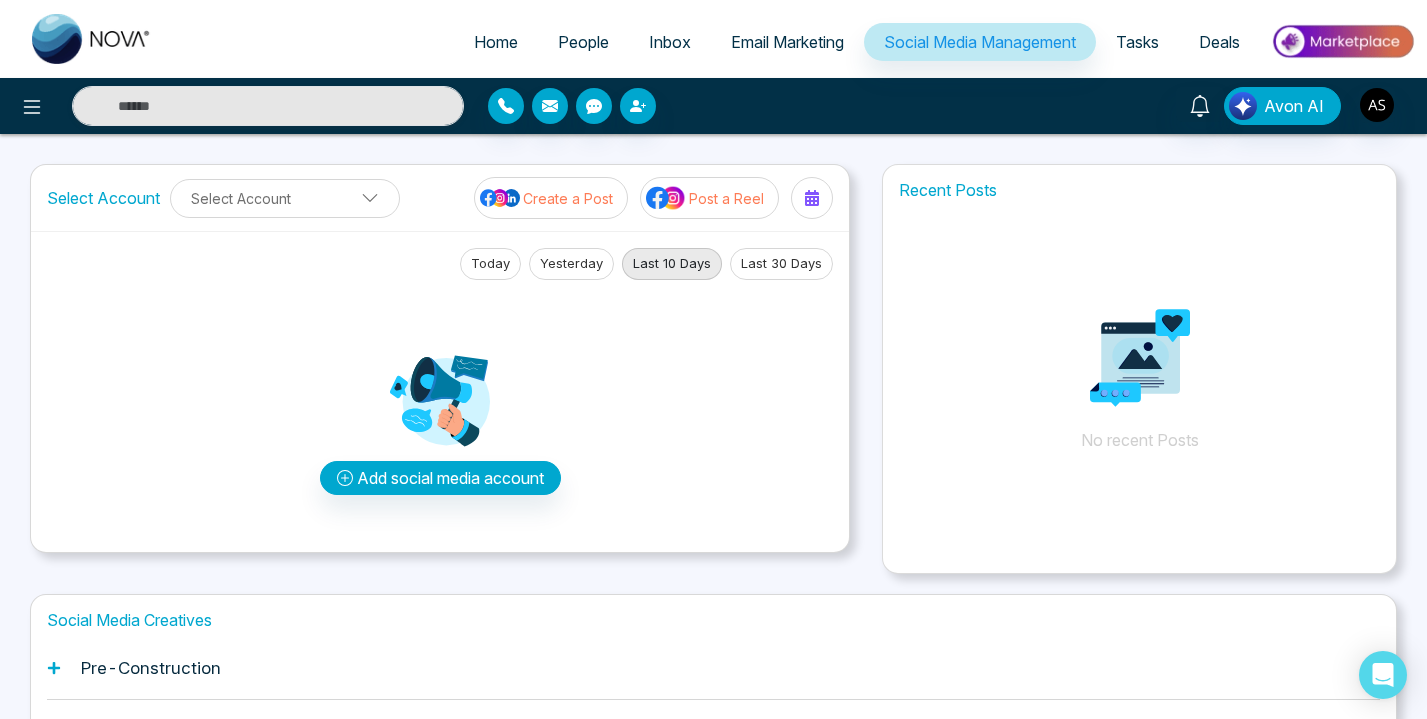 click on "Home People Inbox Email Marketing Social Media Management Tasks Deals Avon AI Select Account Select Account  Create a Post Post a Reel Today Yesterday Last 10 Days Last 30 Days   Add social media account  Recent Posts No recent Posts Social Media Creatives Pre-Construction Housing Tips Just Listed/Just Sold   Add an Account Choose each social network you want to connect Continue with Facebook  Continue with Instagram Continue with LinkedIn   Lets get you to the finish line Connect your Business profile to your facebook Page.  Here's  how: Log in to facebook Select a Business profile  that's   connected to a  Facebook Page Add to Nova CRM Log in to Facebook" at bounding box center (713, 459) 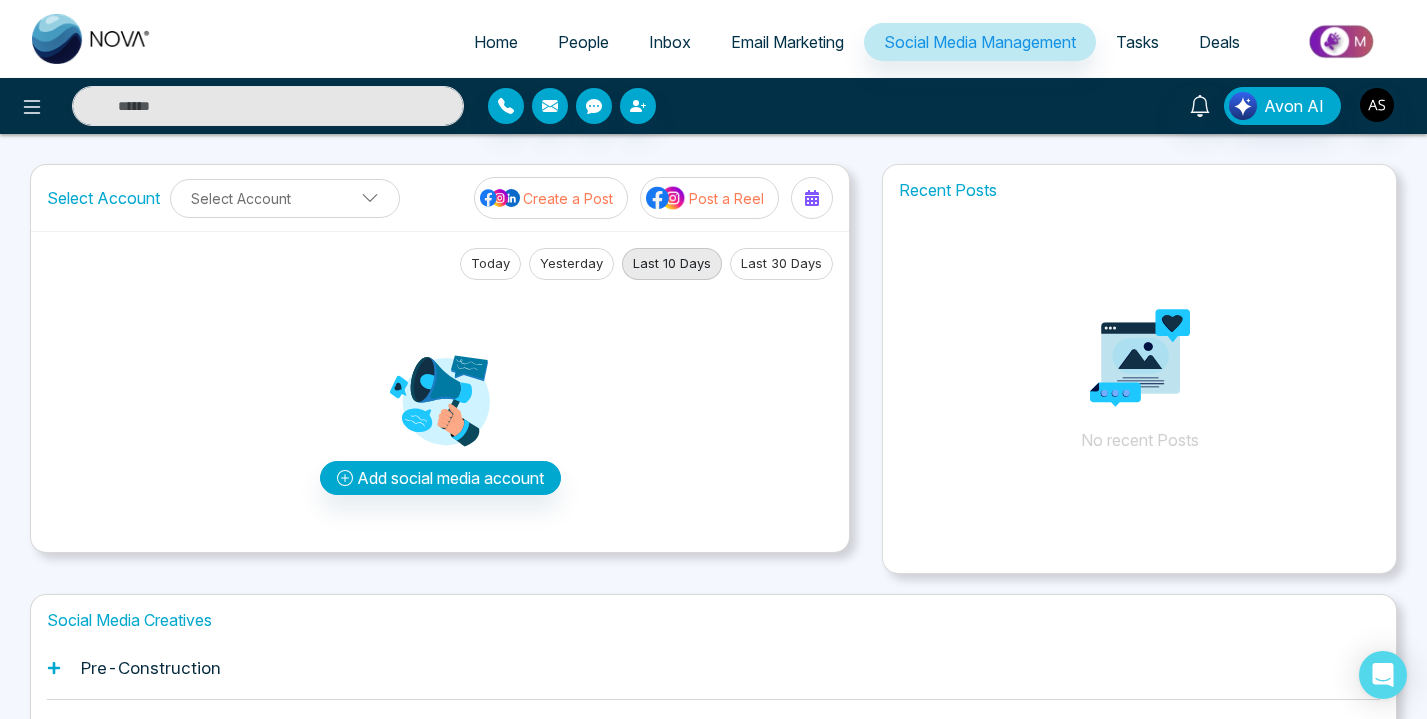 click on "Social Media Management" at bounding box center [980, 42] 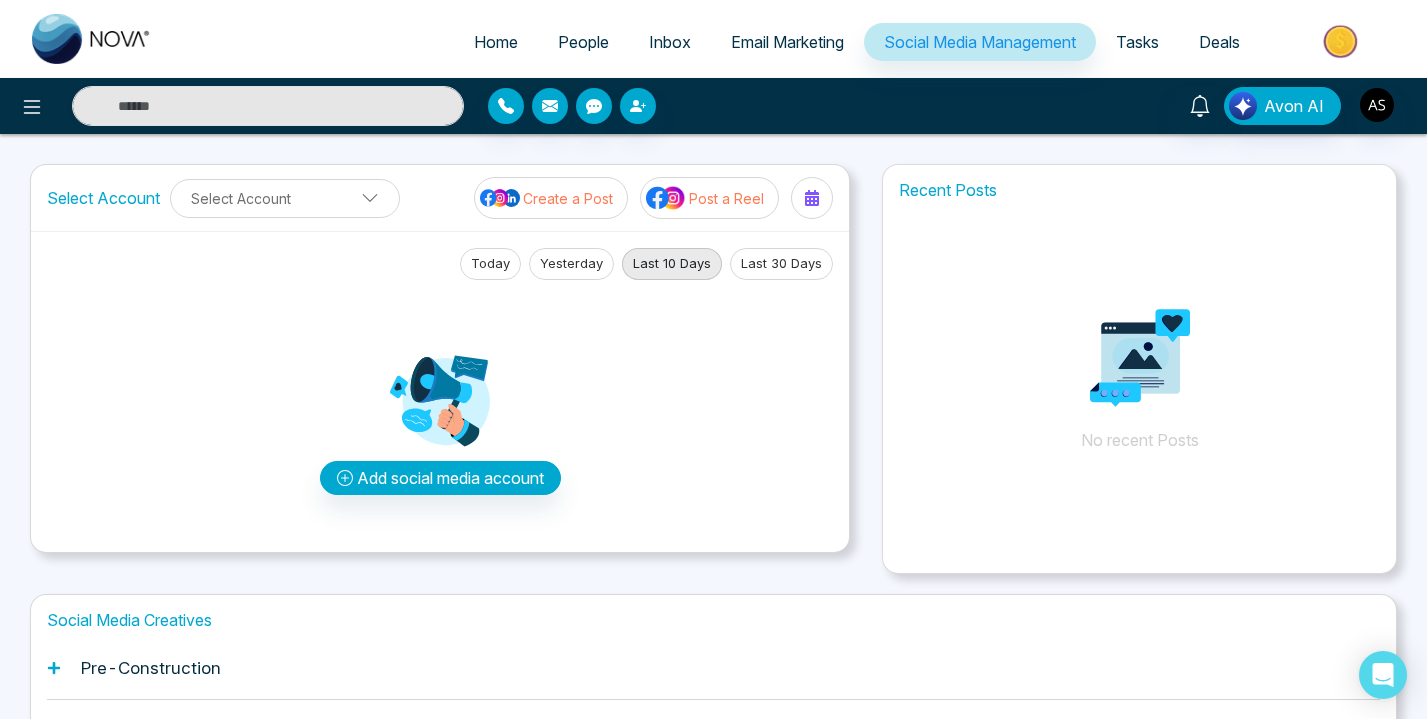 click on "Avon AI" at bounding box center [1129, 106] 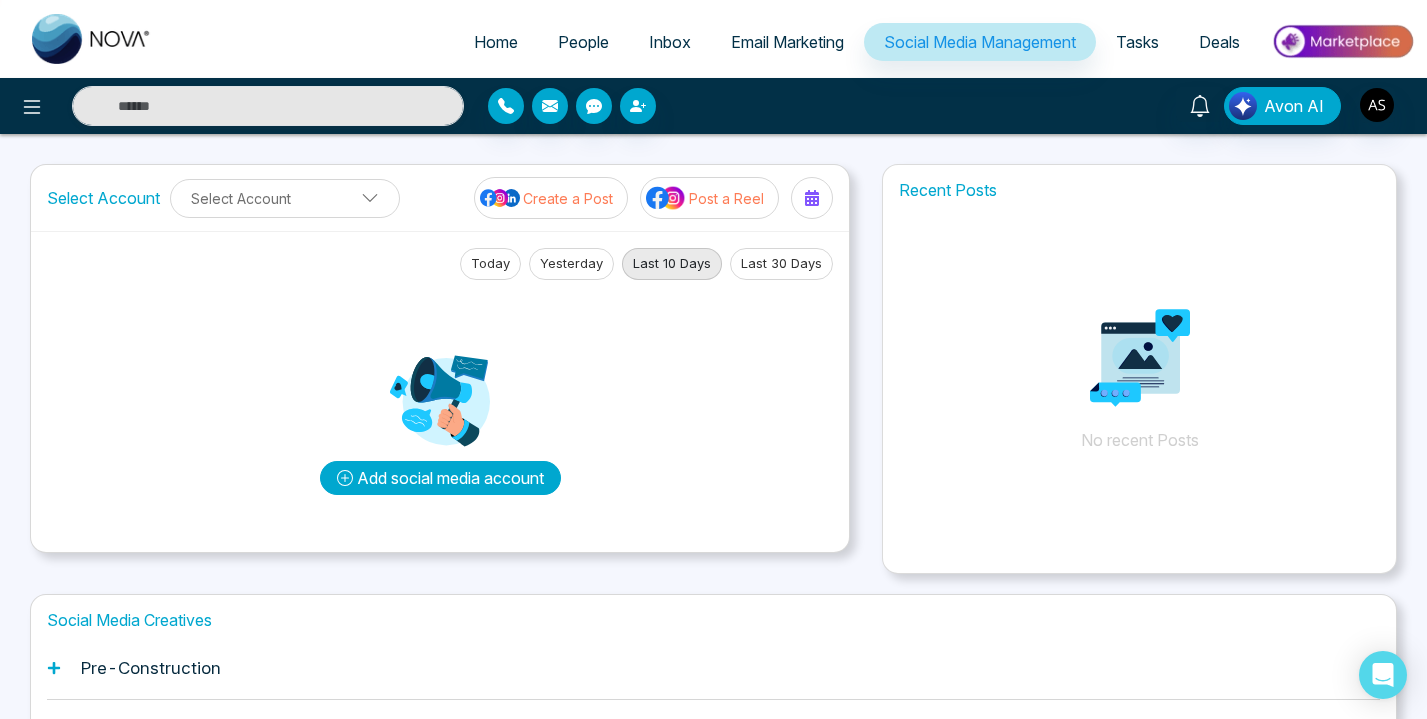 click on "Add social media account" at bounding box center (440, 478) 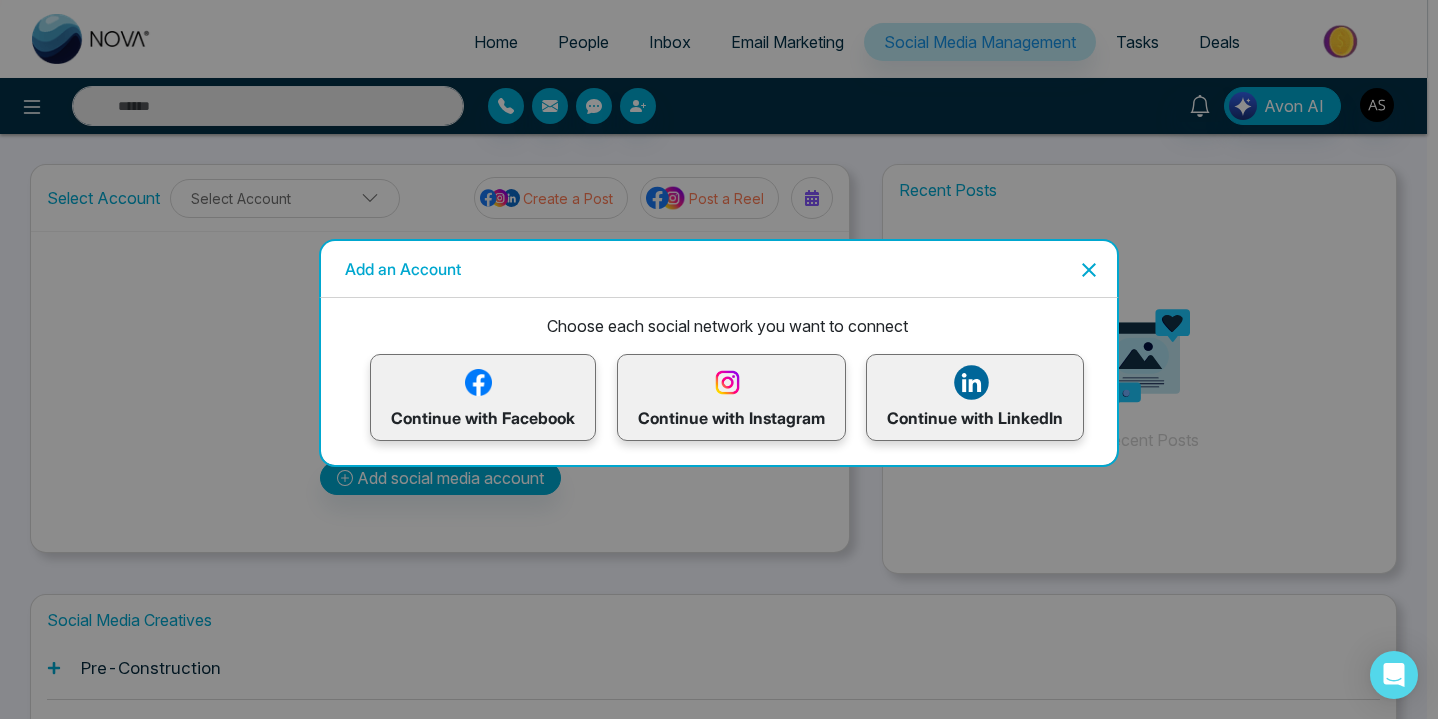 click on "Continue with Facebook" at bounding box center (483, 397) 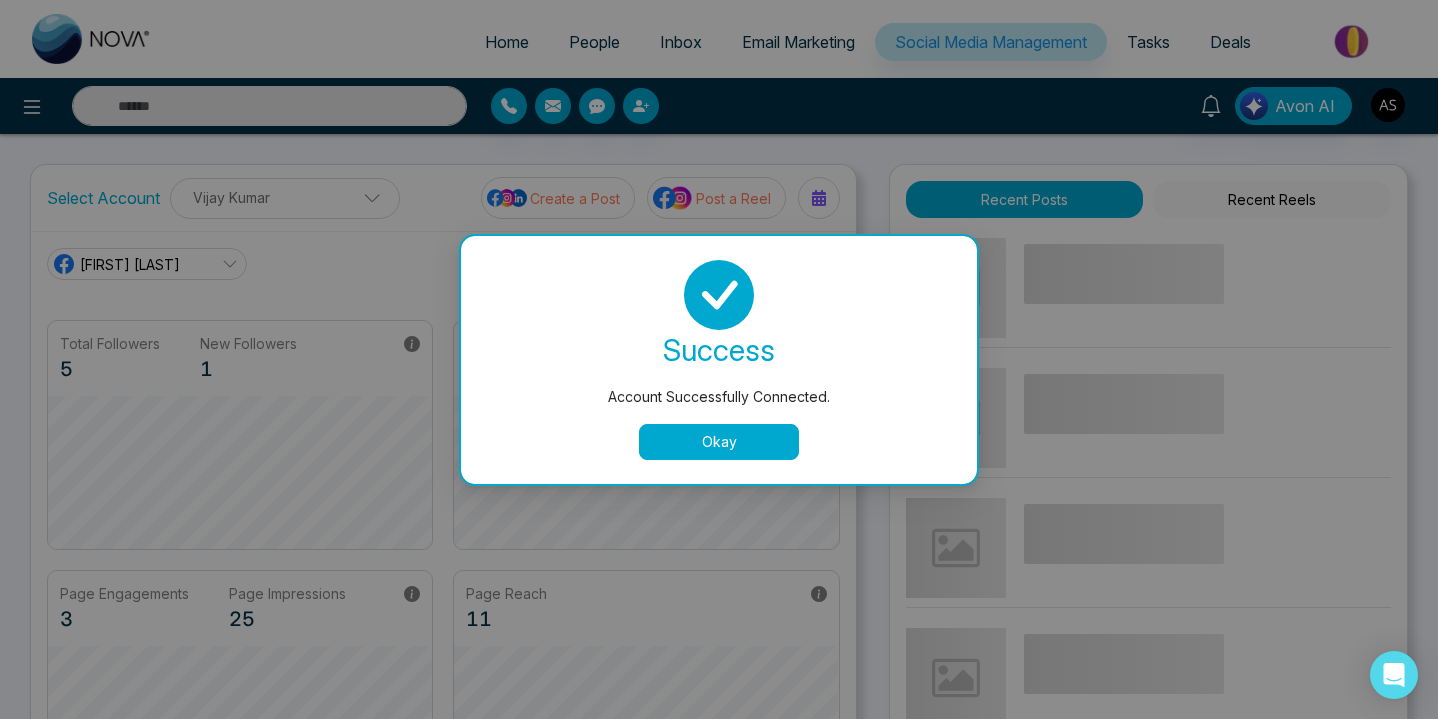 click on "Okay" at bounding box center (719, 442) 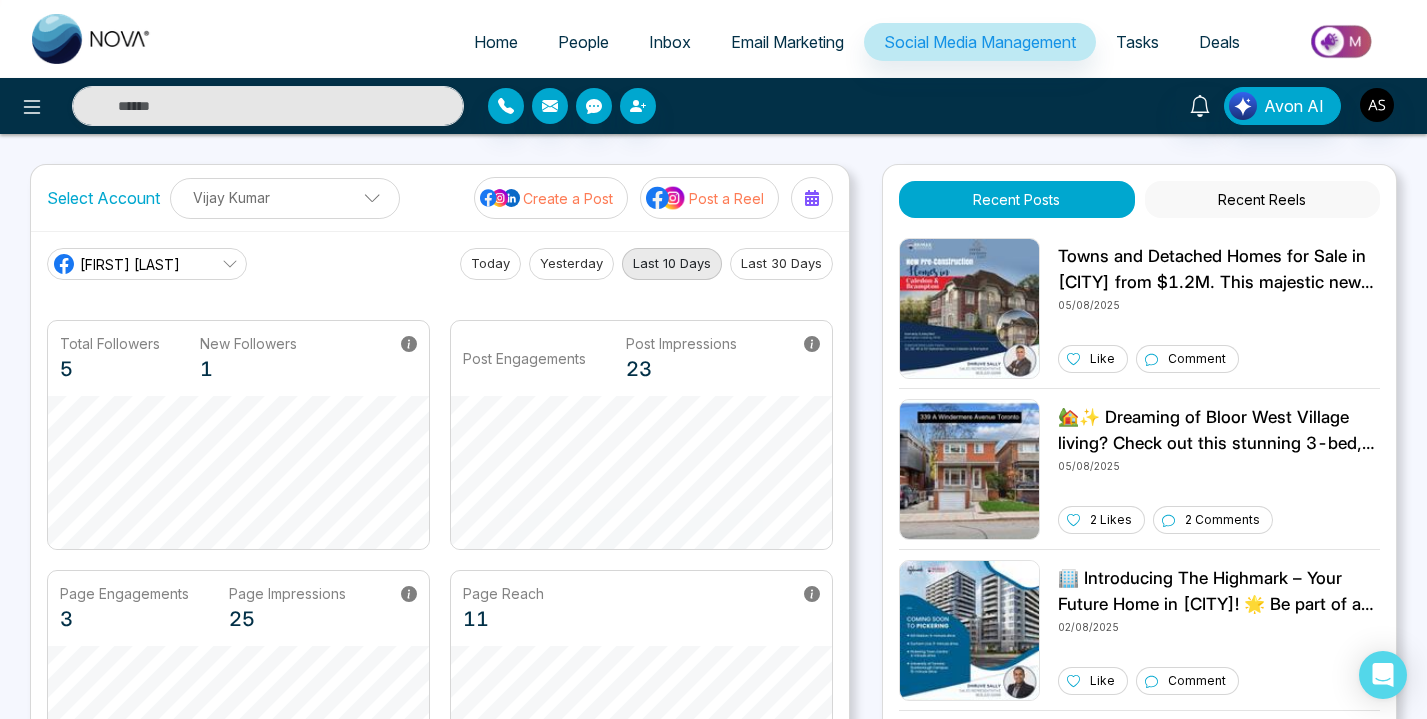 click at bounding box center [366, 2583] 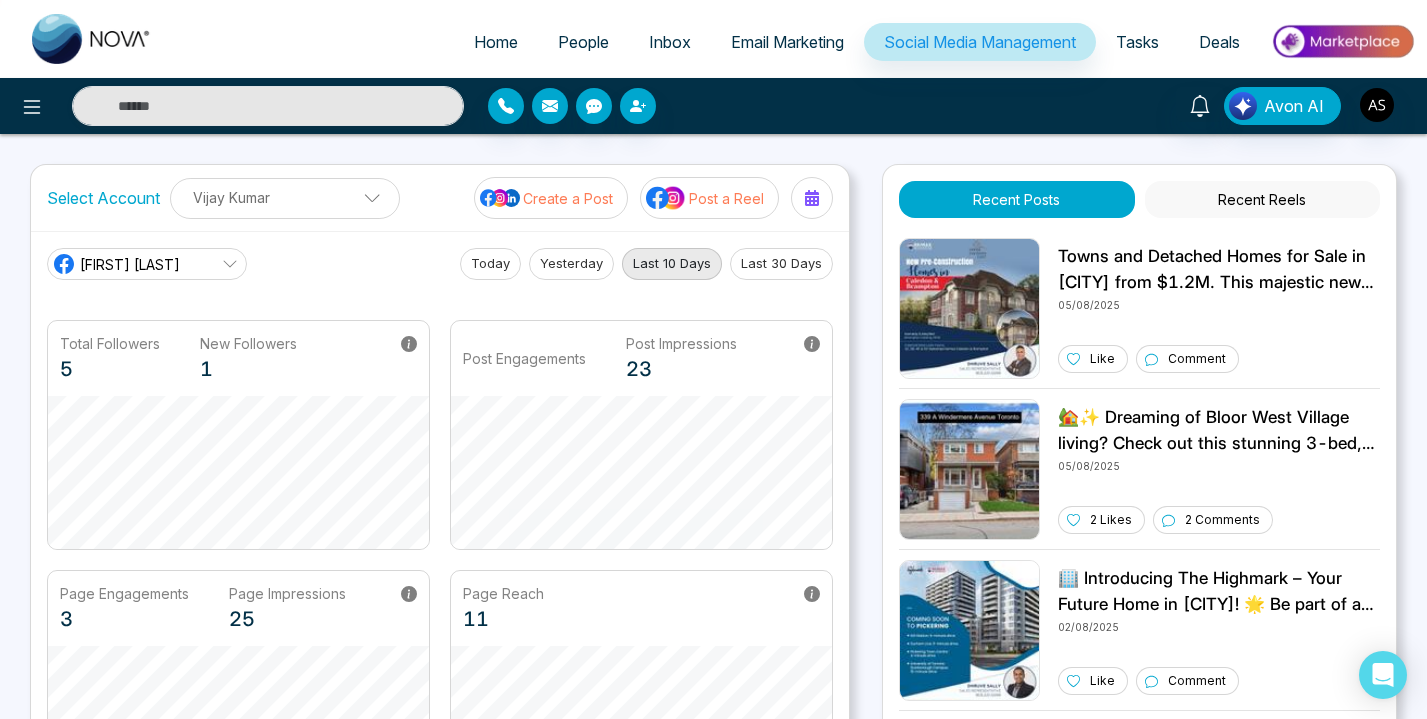 click on "Home People Inbox Email Marketing Social Media Management Tasks Deals Avon AI Select Account [FIRST] [LAST]     [FIRST] [LAST]      Add Social Accounts   Create a Post Post a Reel [FIRST] [LAST] Today Yesterday Last 10 Days Last 30 Days Total Followers 5 New Followers 1 Post Engagements Post Impressions 23 Page Engagements 25 Page Impressions 11 Page Reach 11 Recent Posts Recent Reels 05/08/2025   Like   Comment 🏡✨ Dreaming of Bloor West Village living? Check out this stunning 3-bed, 3-bath detached home at [NUMBER] [STREET], [CITY] for $5250! Enjoy a beautiful backyard, garage, and unbeatable location just steps from shops & parks. 🌳🚲 DM for details or to book a showing! 🗝️🏠 05/08/2025 2   Likes 2   Comments 02/08/2025   Like   Comment Birchley Park 02/08/2025   Like   Comment 31/07/2025   Like   Comment 30/07/2025   Like   Comment 🌷✨ Happy Victoria Day! Let’s celebrate the beauty of spring and the joy of togetherness. Enjoy the long weekend! 🎉🇨🇦 29/07/2025   Like   Comment 28/07/2025   Like" at bounding box center [713, 359] 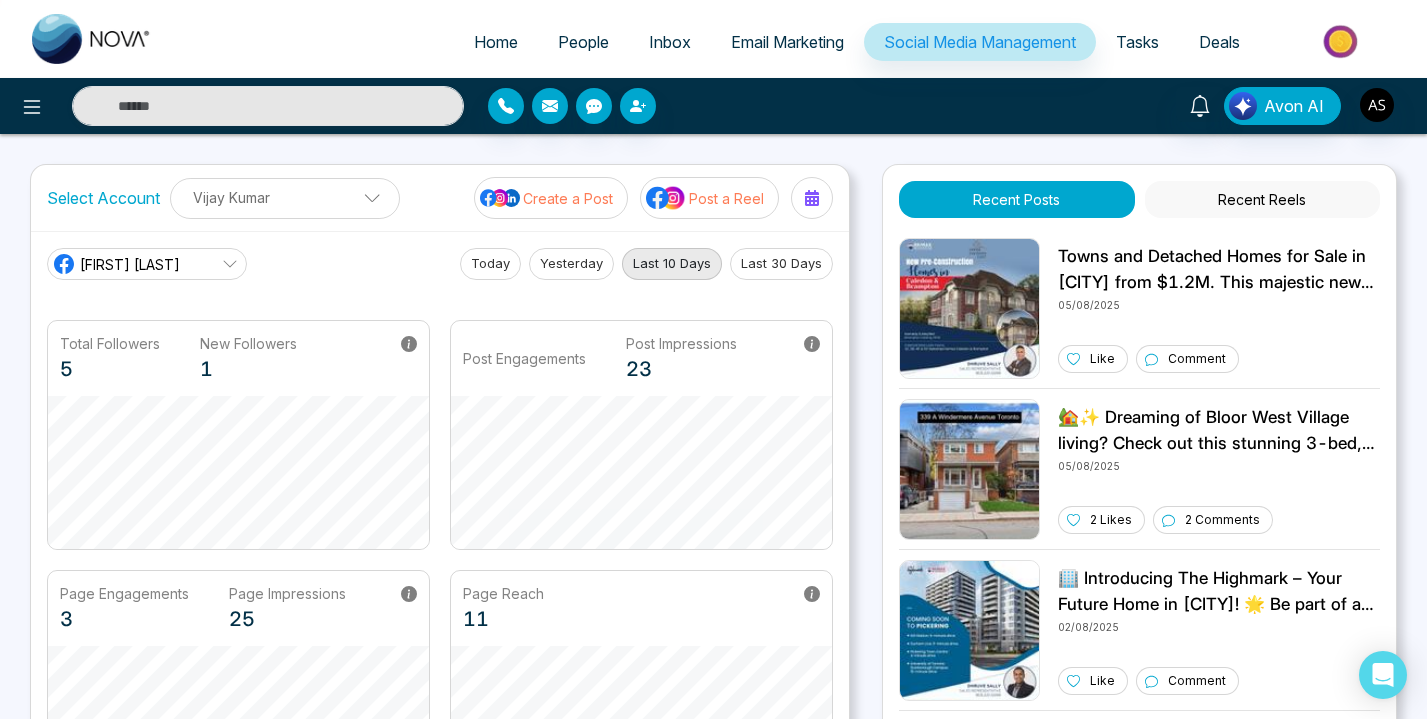 click on "Home People Inbox Email Marketing Social Media Management Tasks Deals Avon AI Select Account [FIRST] [LAST]     [FIRST] [LAST]      Add Social Accounts   Create a Post Post a Reel [FIRST] [LAST] Today Yesterday Last 10 Days Last 30 Days Total Followers 5 New Followers 1 Post Engagements Post Impressions 23 Page Engagements 25 Page Impressions 11 Page Reach 11 Recent Posts Recent Reels 05/08/2025   Like   Comment 🏡✨ Dreaming of Bloor West Village living? Check out this stunning 3-bed, 3-bath detached home at [NUMBER] [STREET], [CITY] for $5250! Enjoy a beautiful backyard, garage, and unbeatable location just steps from shops & parks. 🌳🚲 DM for details or to book a showing! 🗝️🏠 05/08/2025 2   Likes 2   Comments 02/08/2025   Like   Comment Birchley Park 02/08/2025   Like   Comment 31/07/2025   Like   Comment 30/07/2025   Like   Comment 🌷✨ Happy Victoria Day! Let’s celebrate the beauty of spring and the joy of togetherness. Enjoy the long weekend! 🎉🇨🇦 29/07/2025   Like   Comment 28/07/2025   Like" at bounding box center [713, 359] 